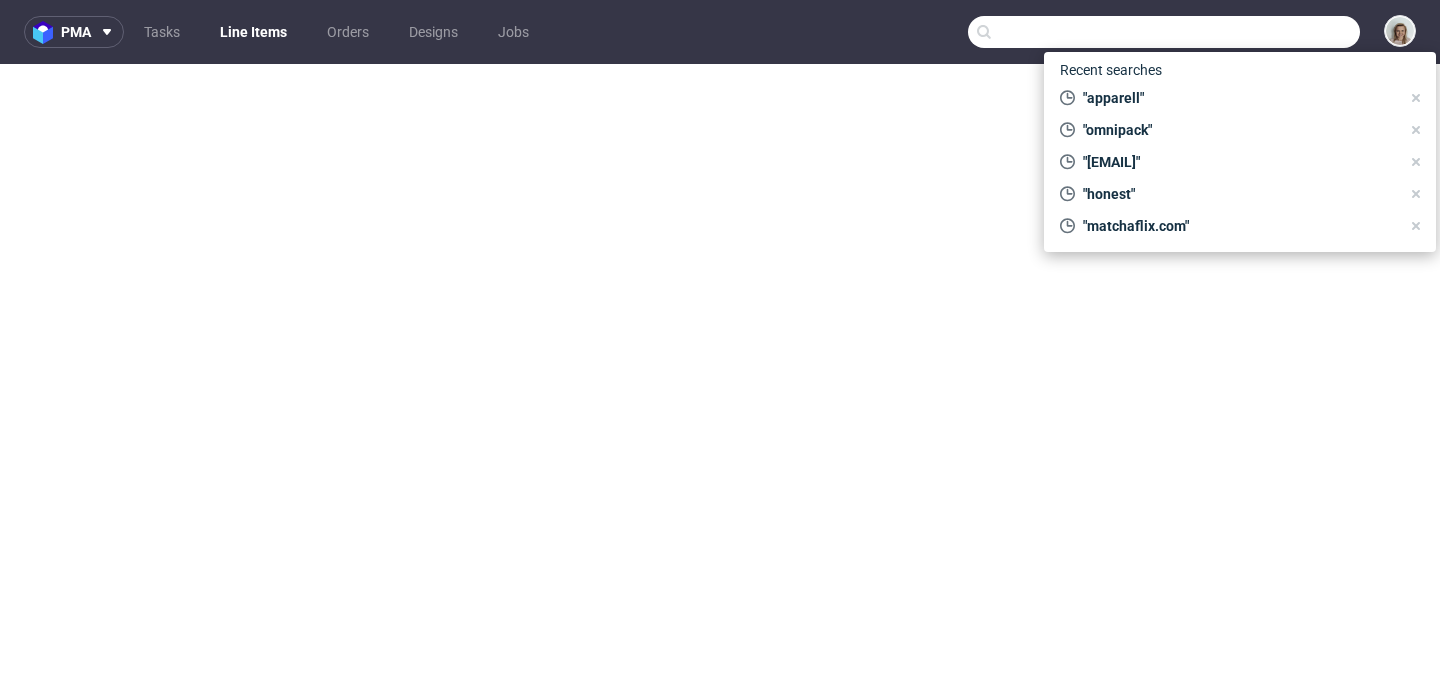 scroll, scrollTop: 0, scrollLeft: 0, axis: both 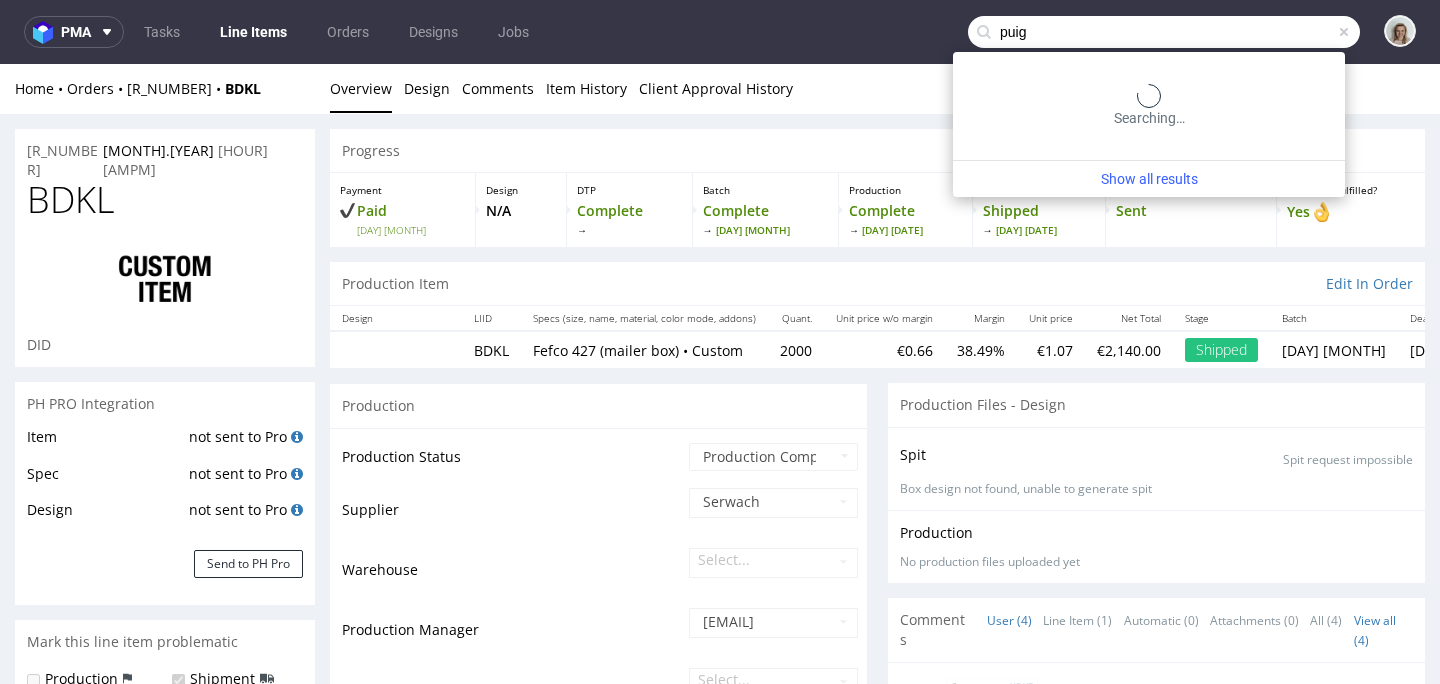 type on "puig" 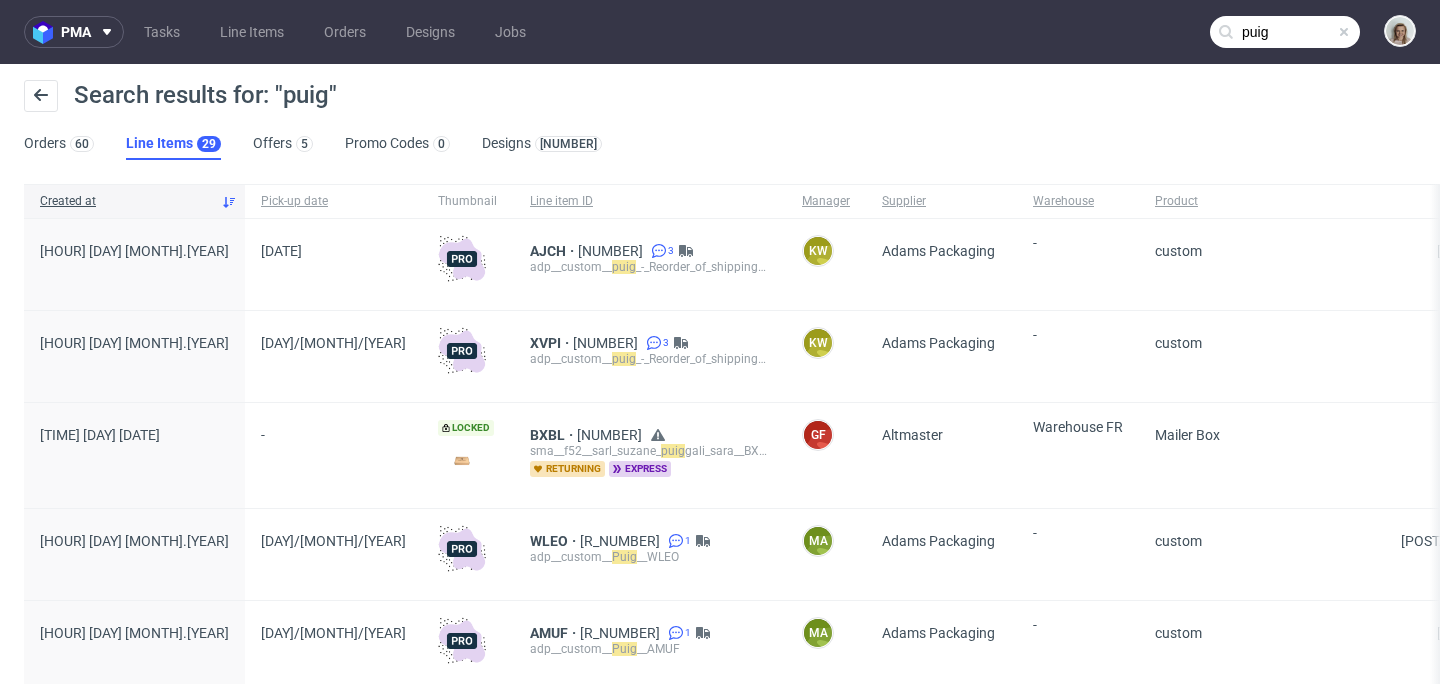click on "AJCH R062858799 3 adp__custom__ puig _-_Reorder_of_shipping_boxes__2_x_48_000_units__AJCH" at bounding box center (650, 264) 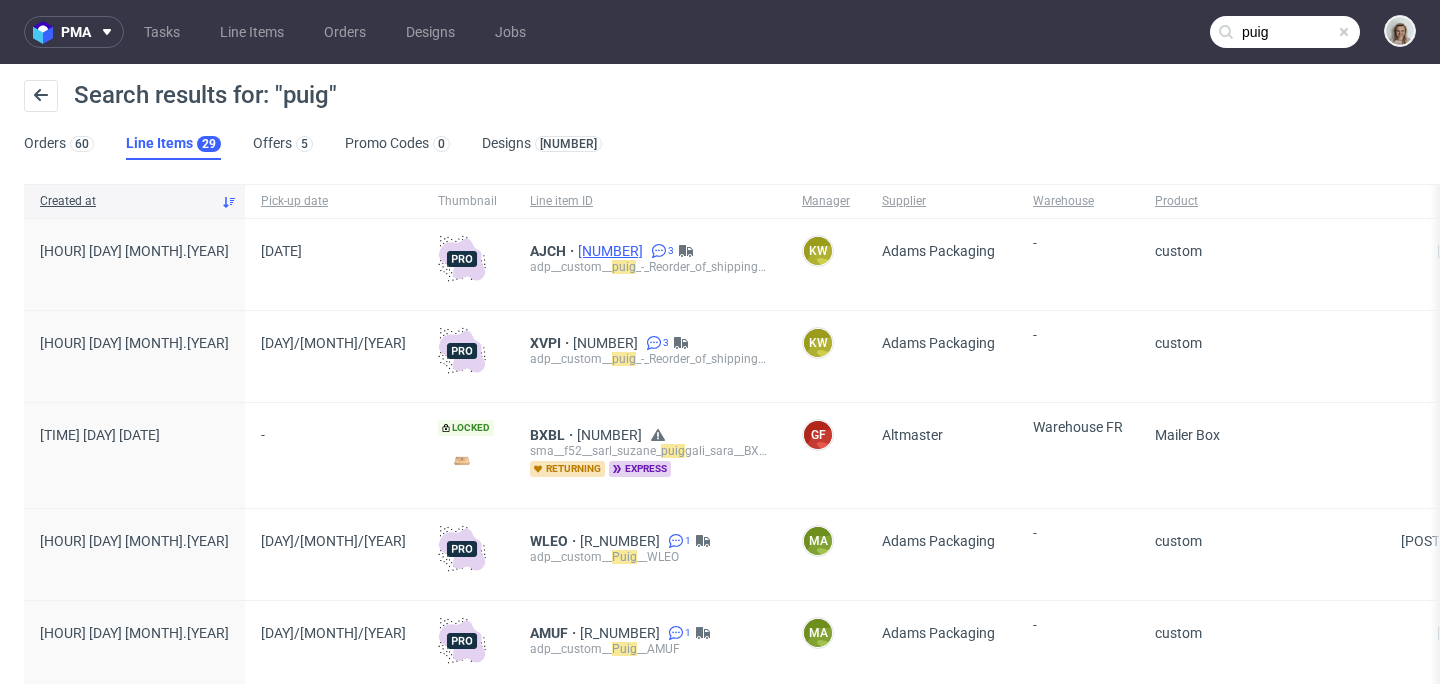 click on "adp__custom__ puig _-_Reorder_of_shipping_boxes__2_x_48_000_units__AJCH" at bounding box center (650, 267) 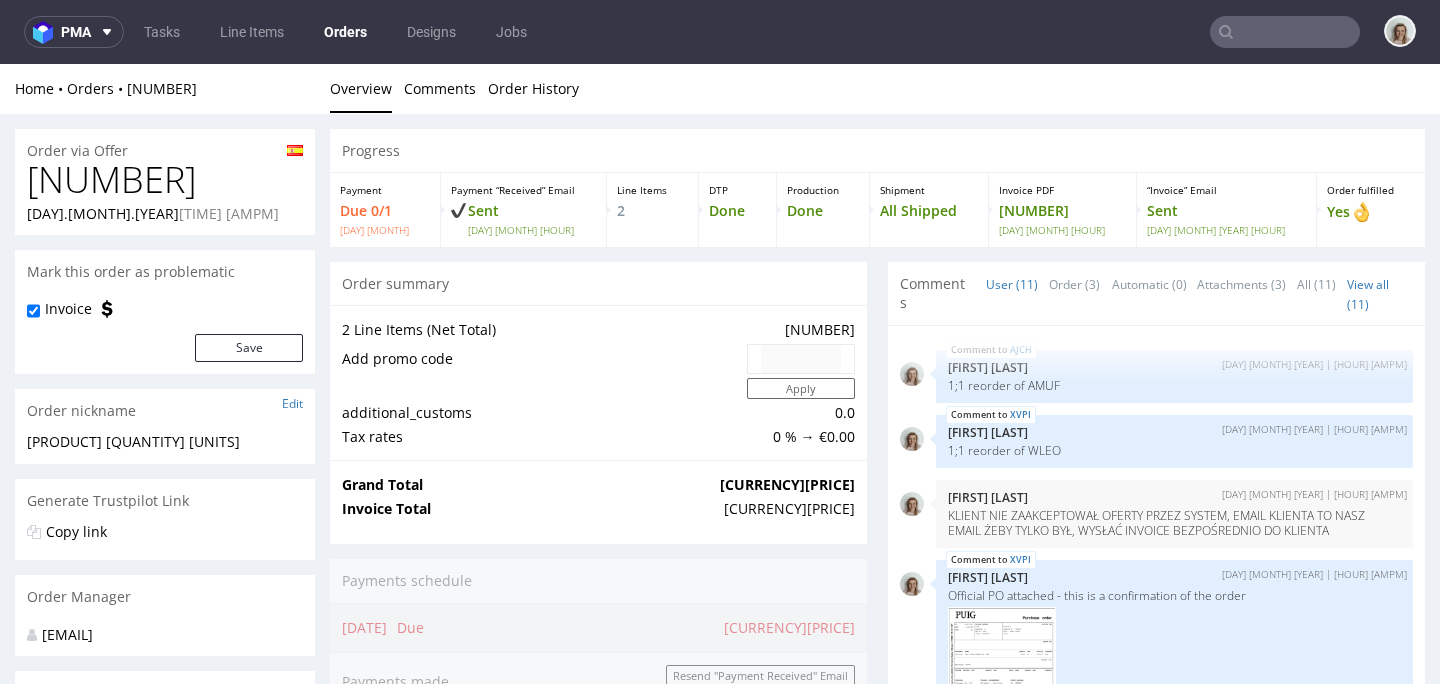 scroll, scrollTop: 974, scrollLeft: 0, axis: vertical 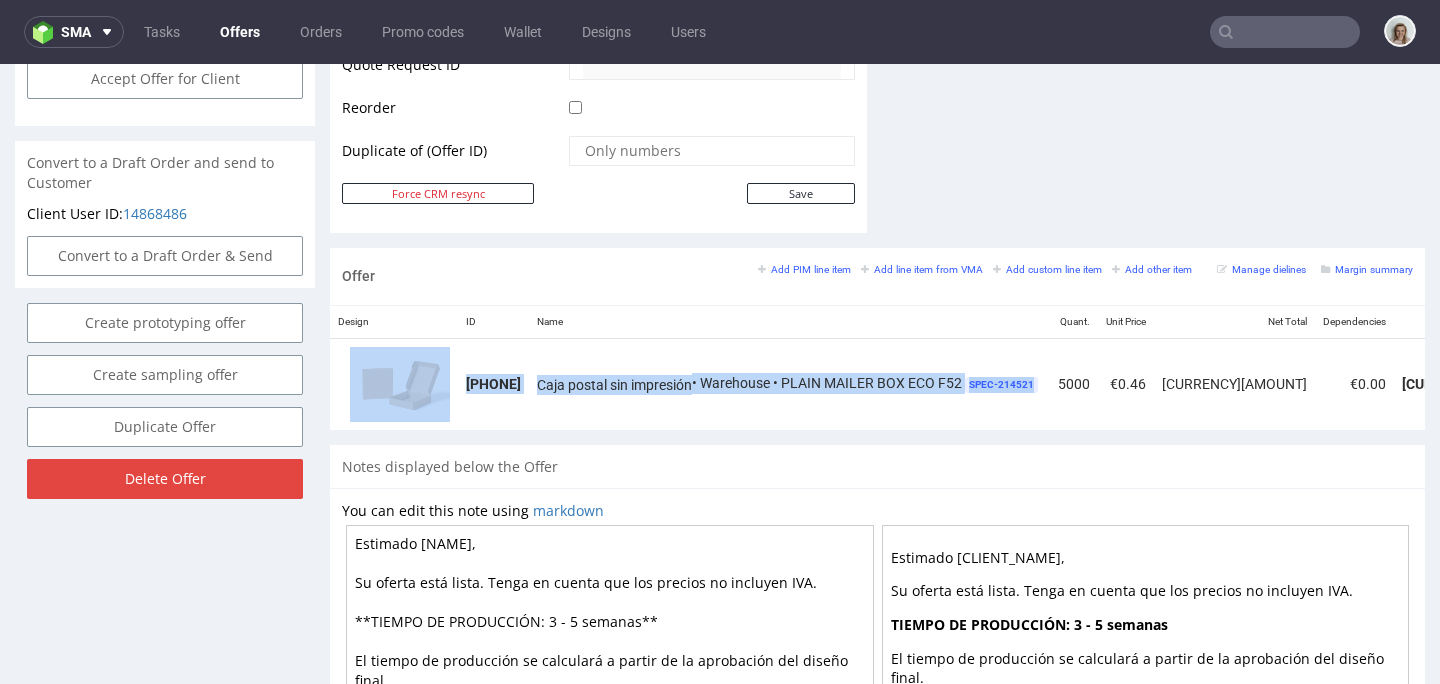 drag, startPoint x: 849, startPoint y: 429, endPoint x: 1196, endPoint y: 435, distance: 347.05188 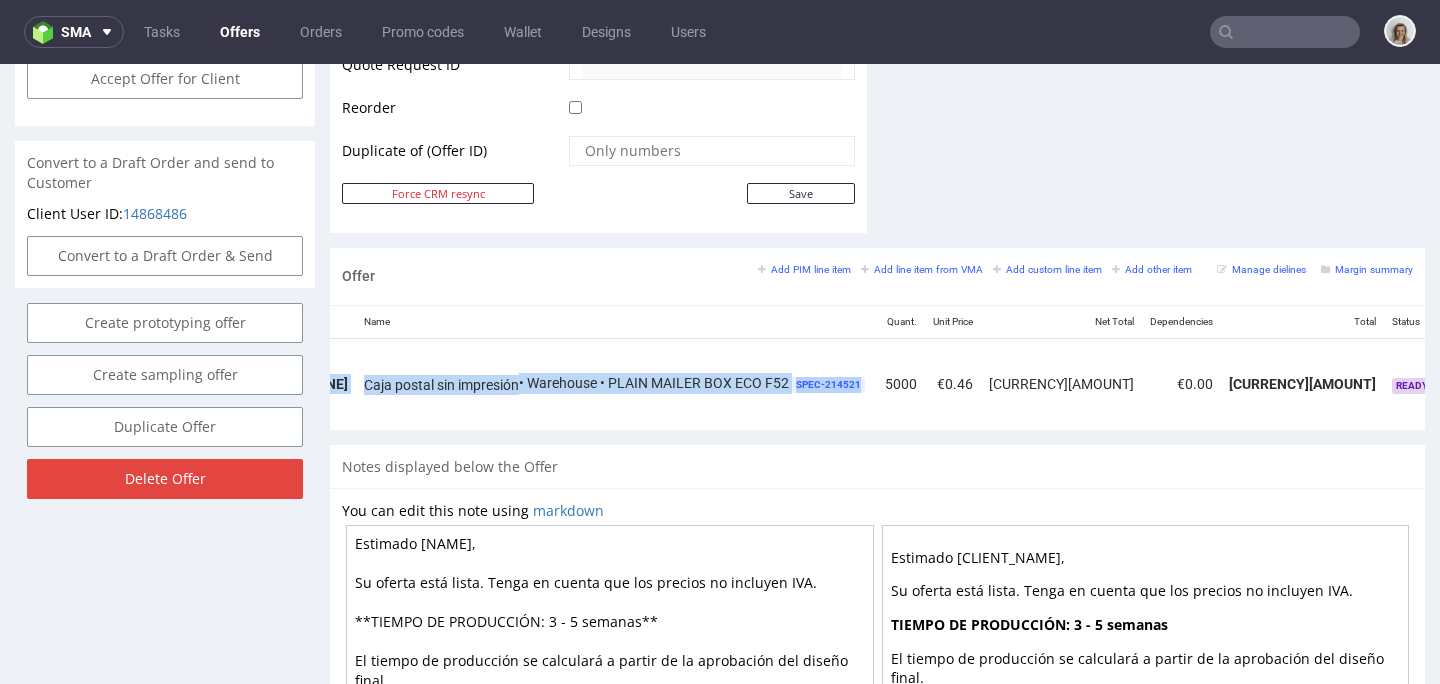 click at bounding box center [1527, 377] 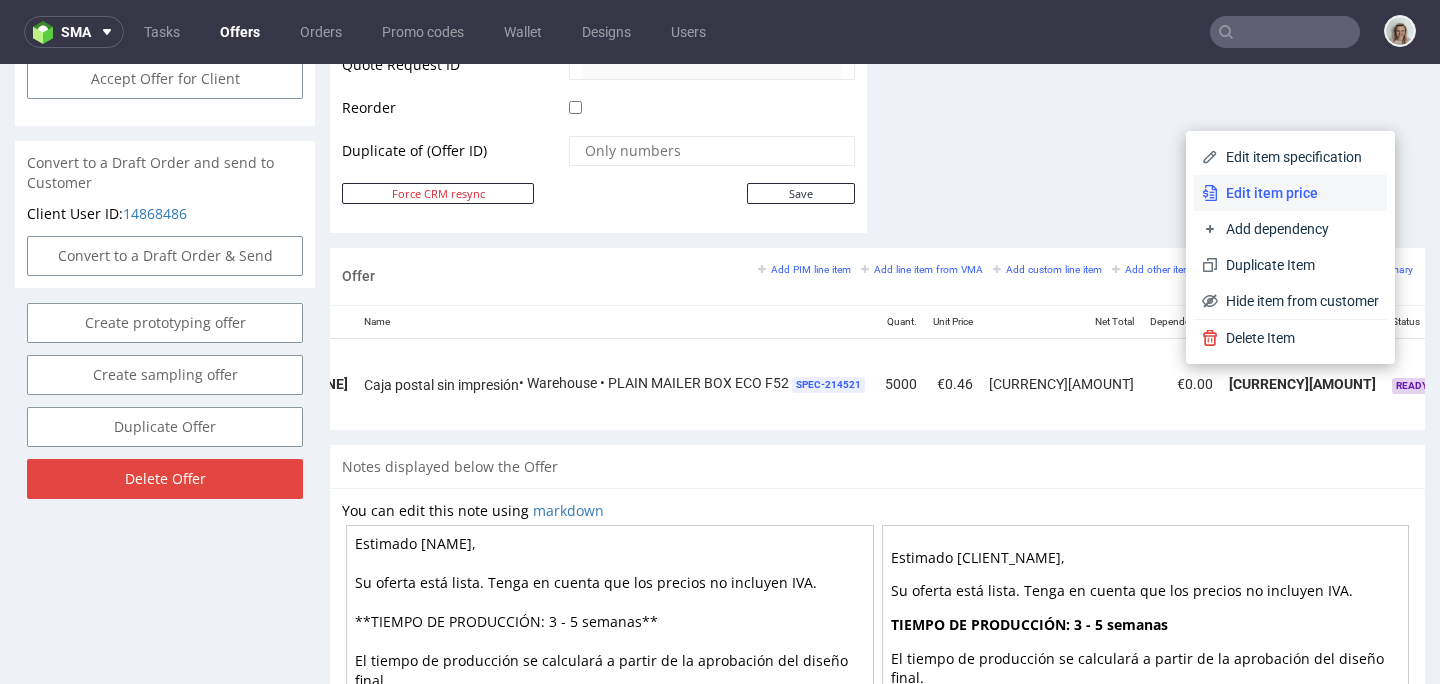 click on "Edit item price" at bounding box center [1298, 193] 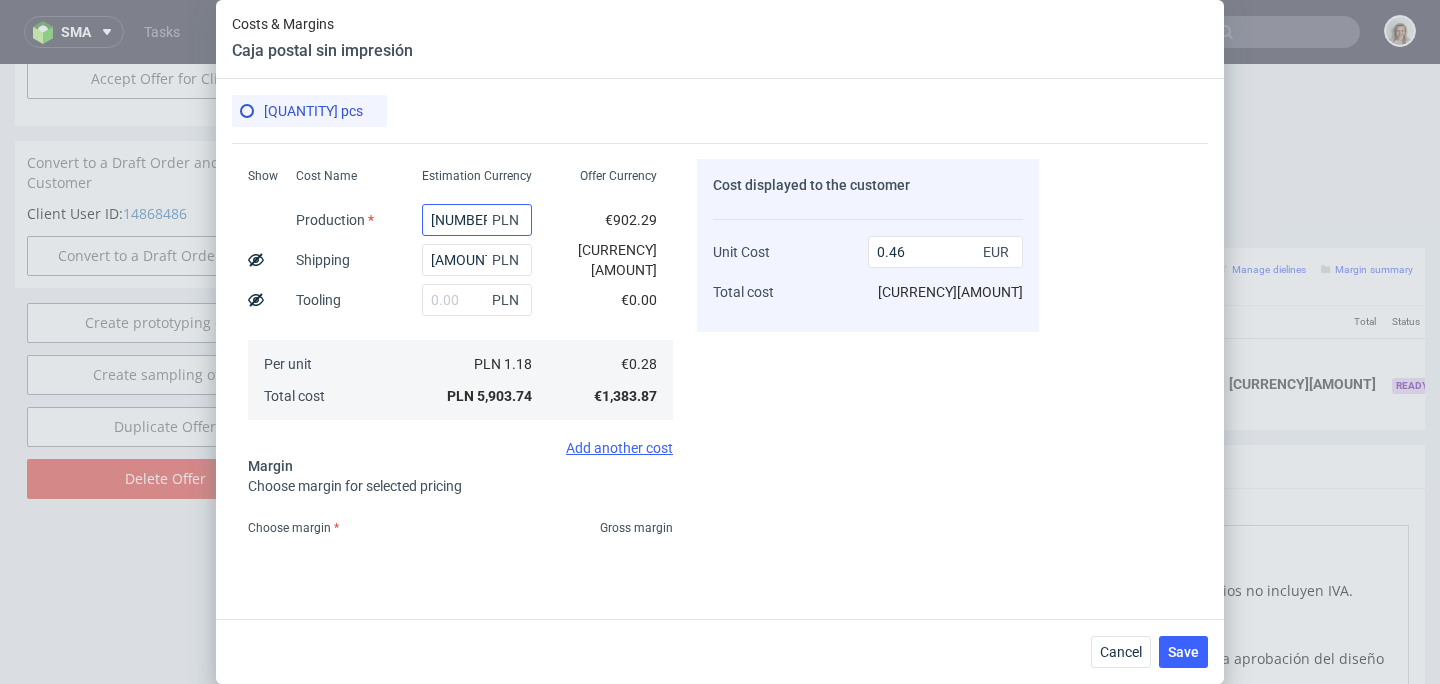 scroll, scrollTop: 352, scrollLeft: 0, axis: vertical 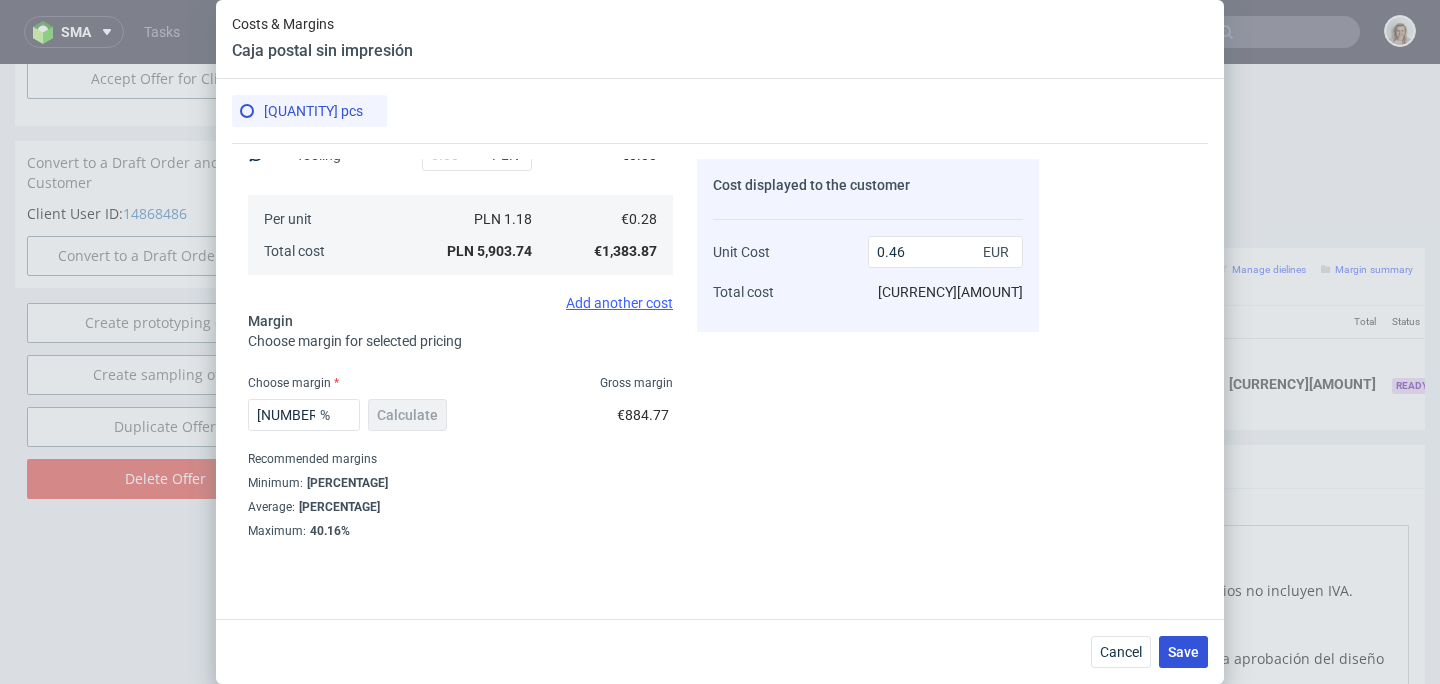 click on "Save" at bounding box center (1183, 652) 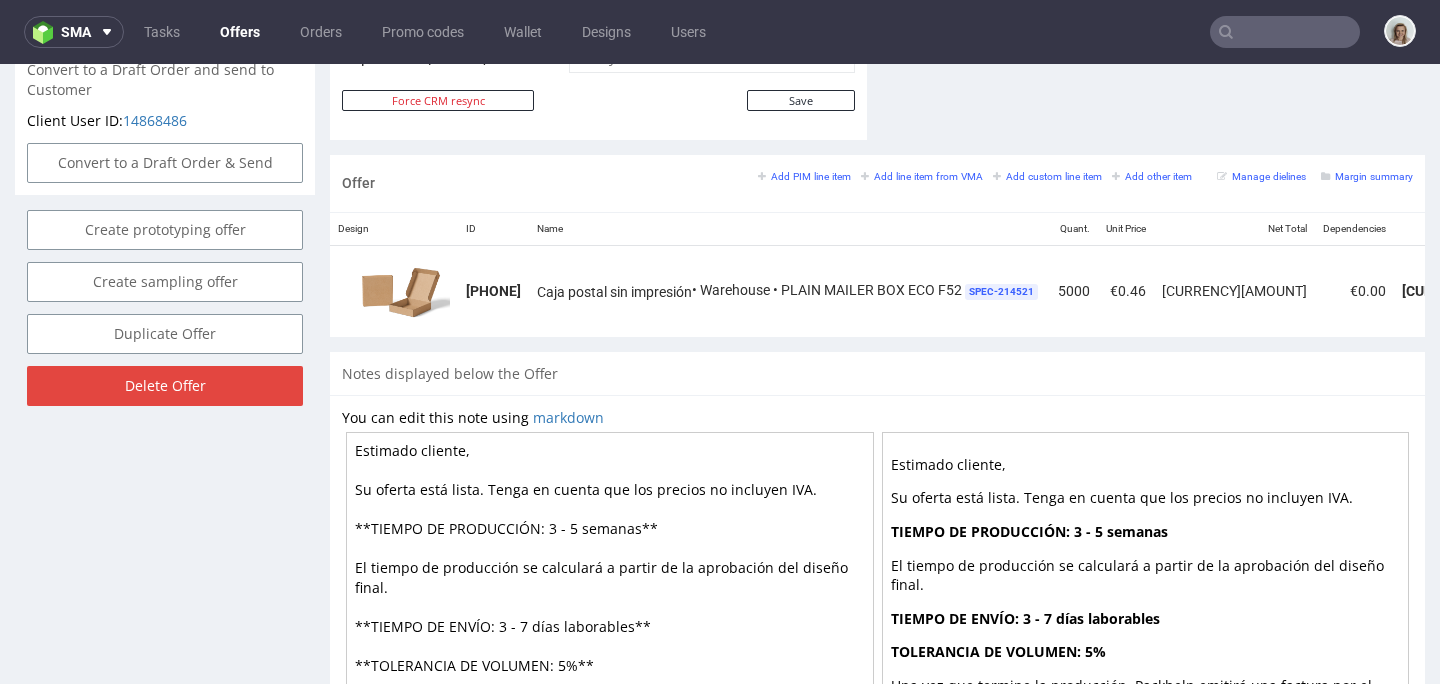 scroll, scrollTop: 1136, scrollLeft: 0, axis: vertical 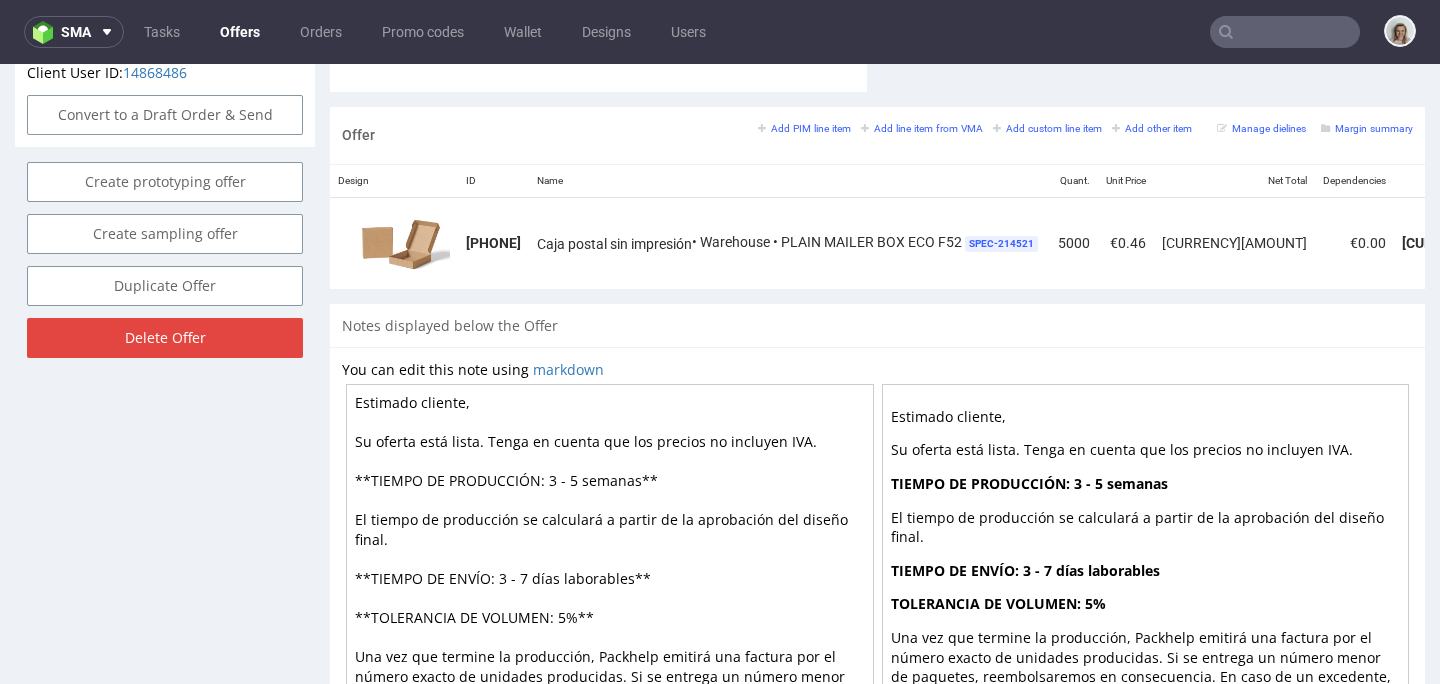 drag, startPoint x: 638, startPoint y: 491, endPoint x: 550, endPoint y: 492, distance: 88.005684 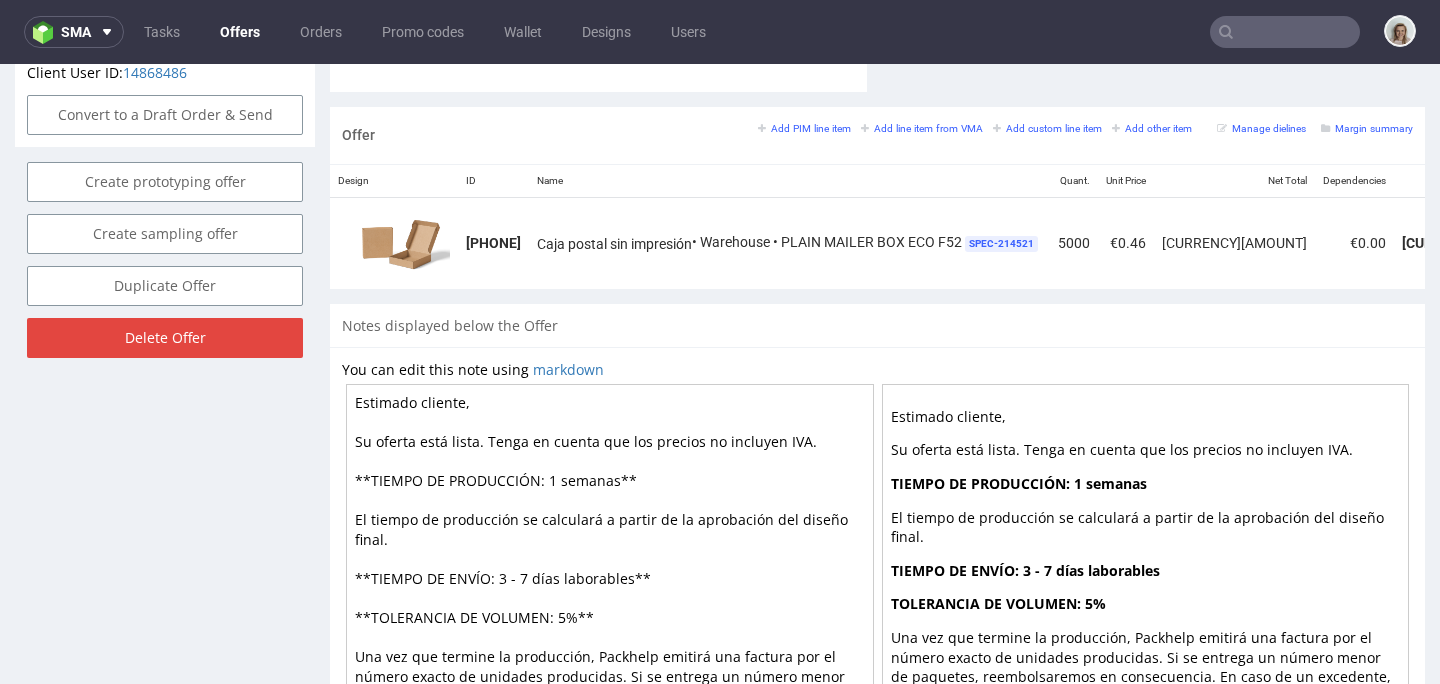 click on "Estimado cliente,
Su oferta está lista. Tenga en cuenta que los precios no incluyen IVA.
**TIEMPO DE PRODUCCIÓN: 1 semanas**
El tiempo de producción se calculará a partir de la aprobación del diseño final.
**TIEMPO DE ENVÍO: 3 - 7 días laborables**
**TOLERANCIA DE VOLUMEN: 5%**
Una vez que termine la producción, Packhelp emitirá una factura por el número exacto de unidades producidas. Si se entrega un número menor de paquetes, reembolsaremos en consecuencia. En caso de un excedente, le pediremos que pague el monto adicional." at bounding box center [610, 559] 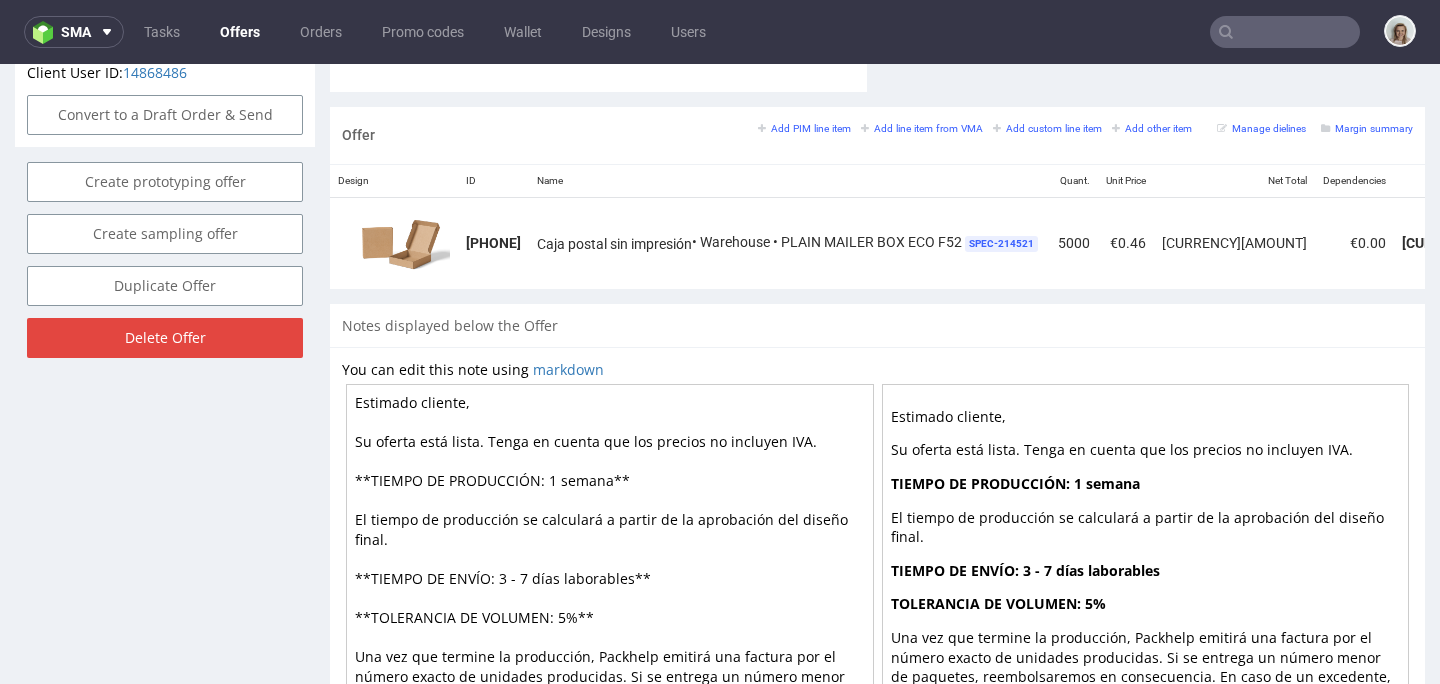 scroll, scrollTop: 1, scrollLeft: 0, axis: vertical 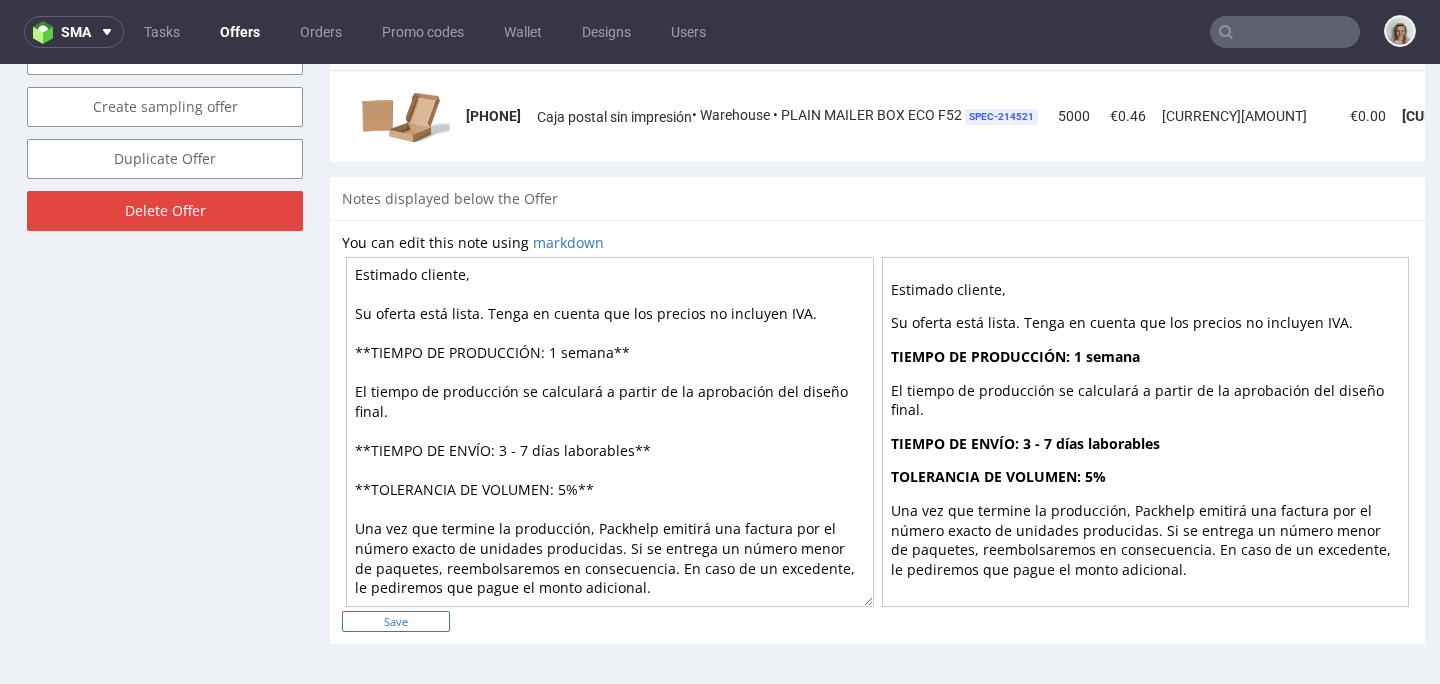 type on "Estimado cliente,
Su oferta está lista. Tenga en cuenta que los precios no incluyen IVA.
**TIEMPO DE PRODUCCIÓN: 1 semana**
El tiempo de producción se calculará a partir de la aprobación del diseño final.
**TIEMPO DE ENVÍO: 3 - 7 días laborables**
**TOLERANCIA DE VOLUMEN: 5%**
Una vez que termine la producción, Packhelp emitirá una factura por el número exacto de unidades producidas. Si se entrega un número menor de paquetes, reembolsaremos en consecuencia. En caso de un excedente, le pediremos que pague el monto adicional." 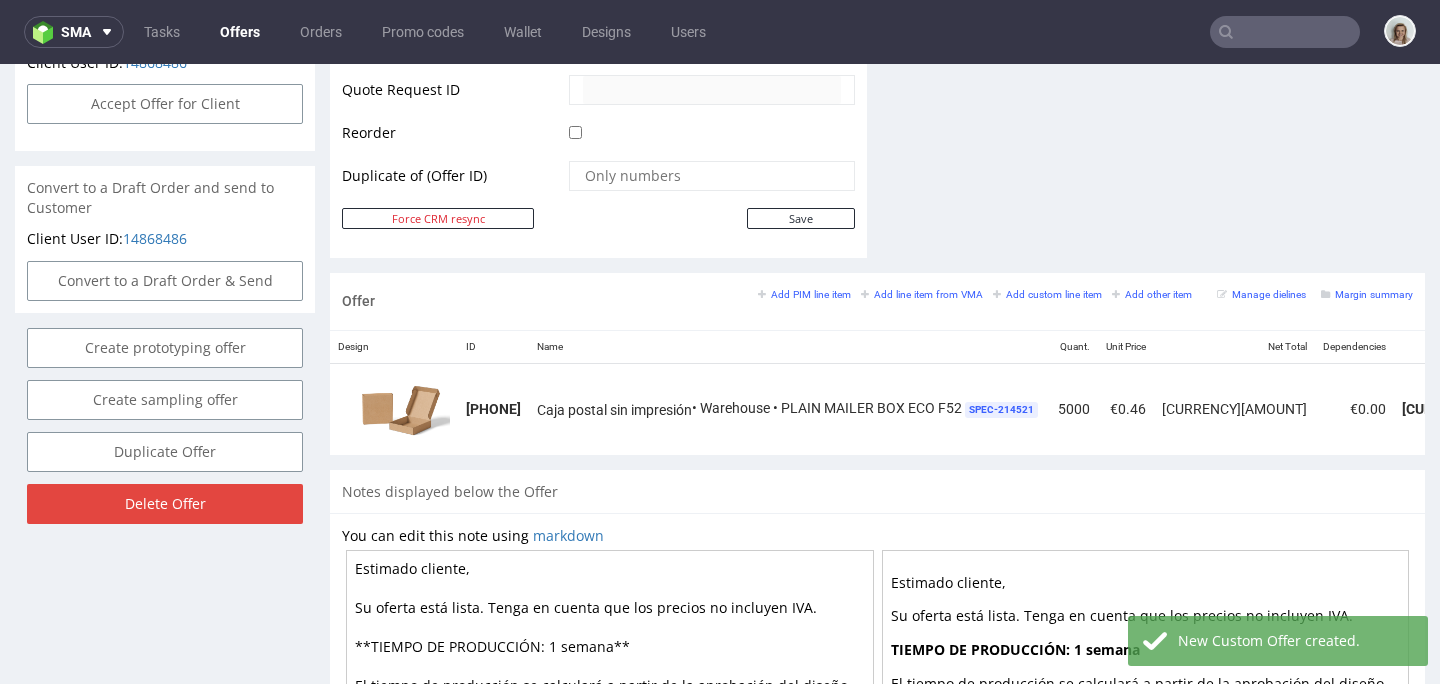 scroll, scrollTop: 976, scrollLeft: 0, axis: vertical 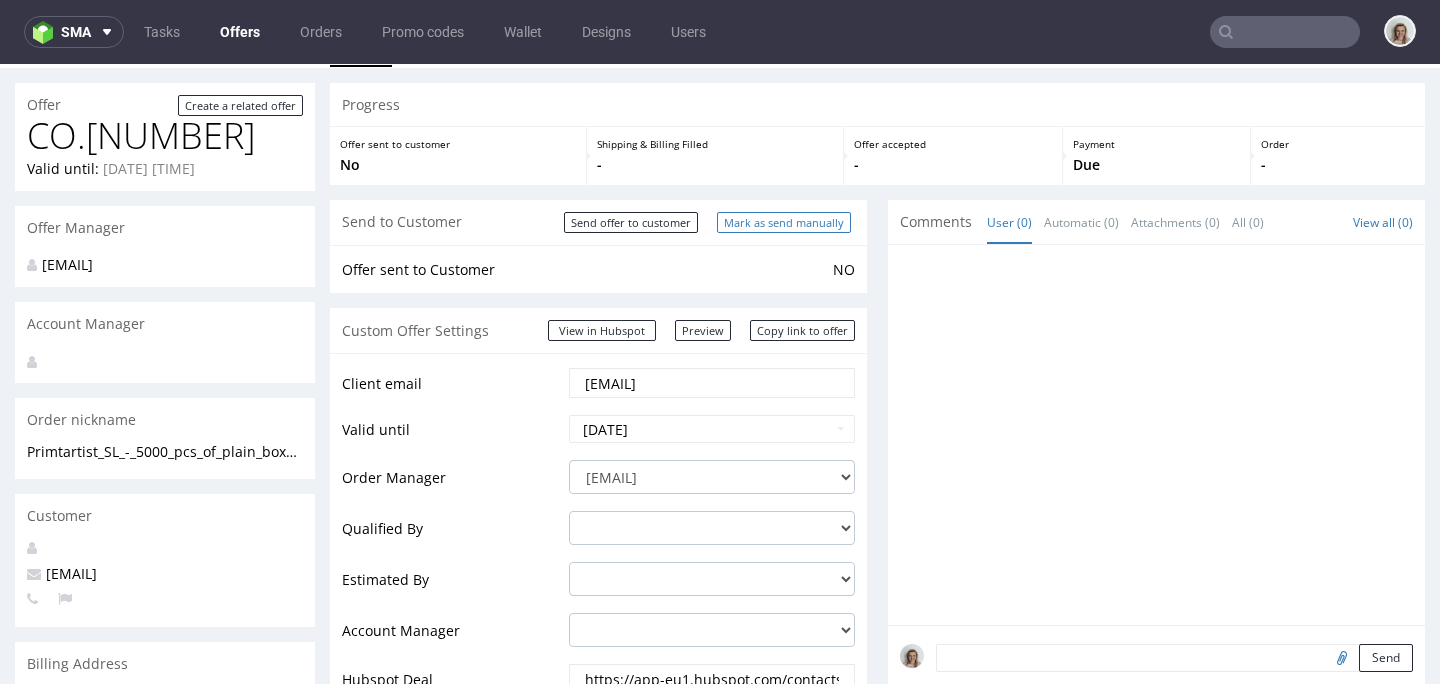click on "Mark as send manually" at bounding box center (784, 222) 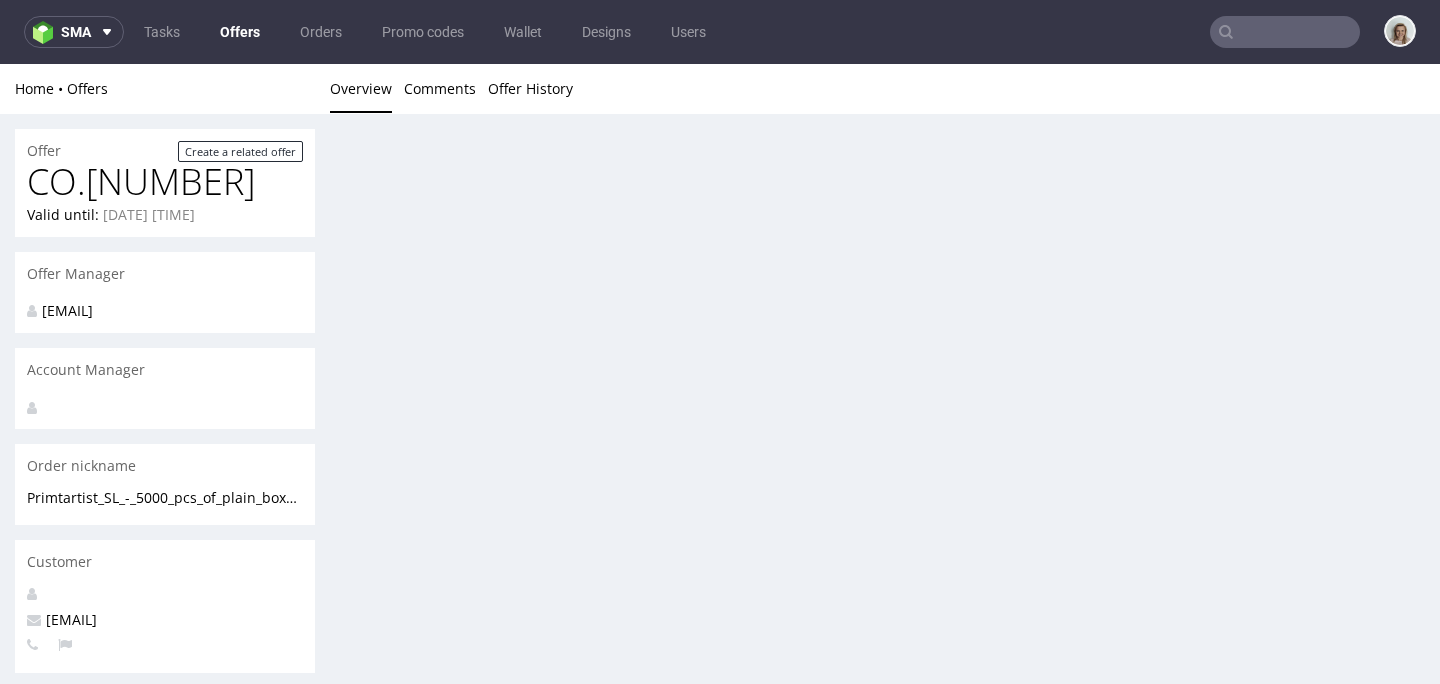 scroll, scrollTop: 0, scrollLeft: 0, axis: both 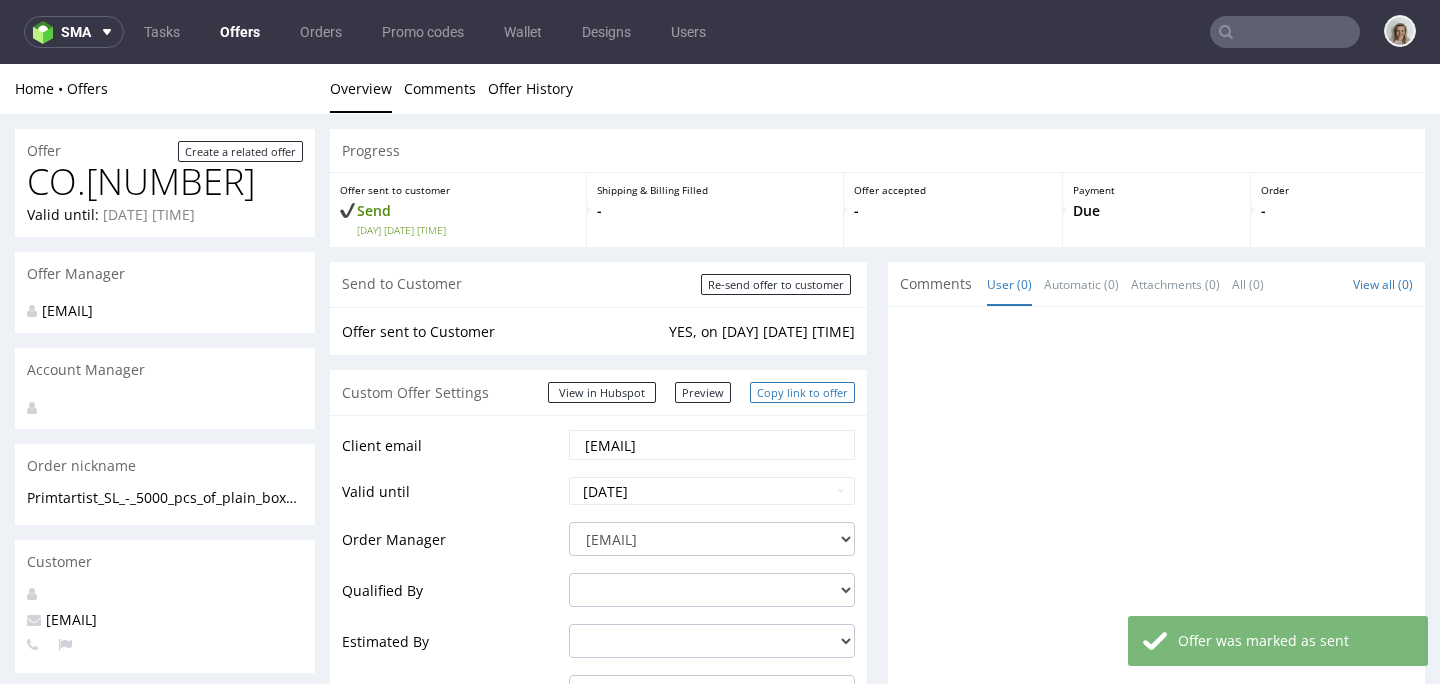click on "Copy link to offer" at bounding box center [802, 392] 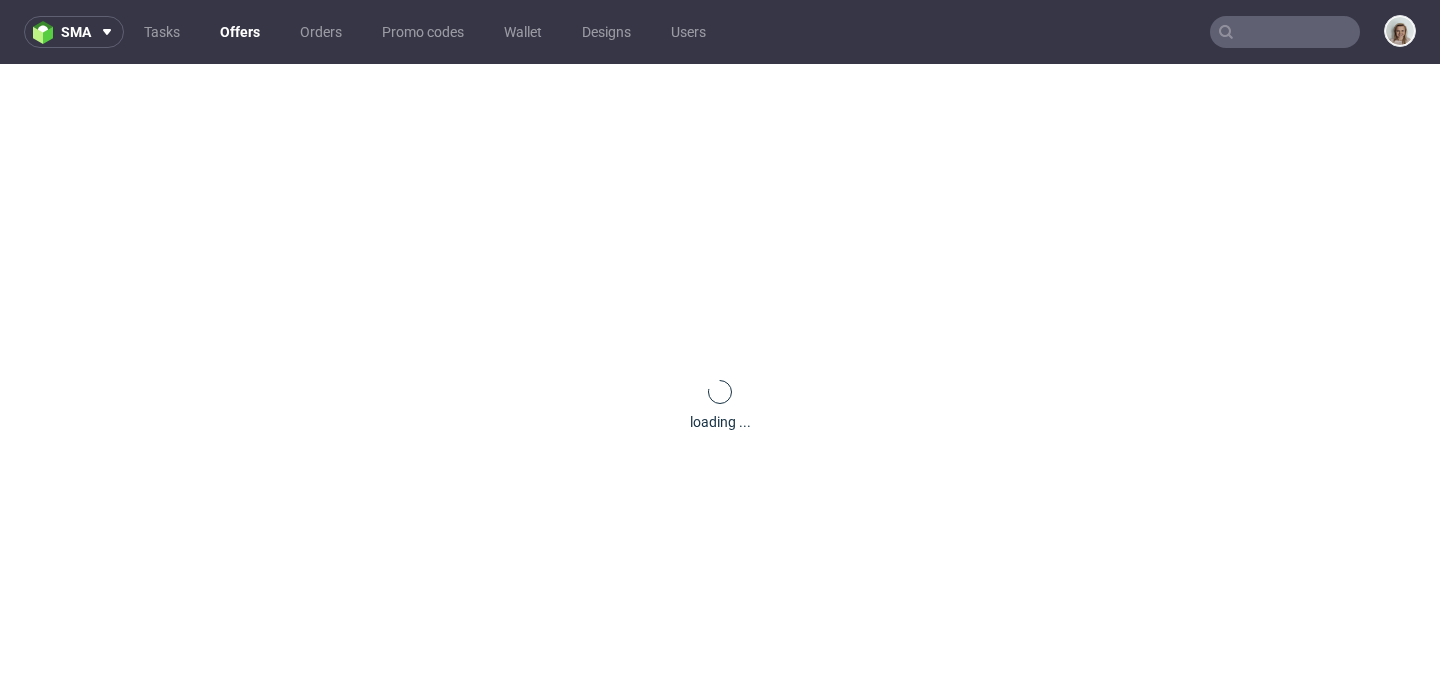 scroll, scrollTop: 0, scrollLeft: 0, axis: both 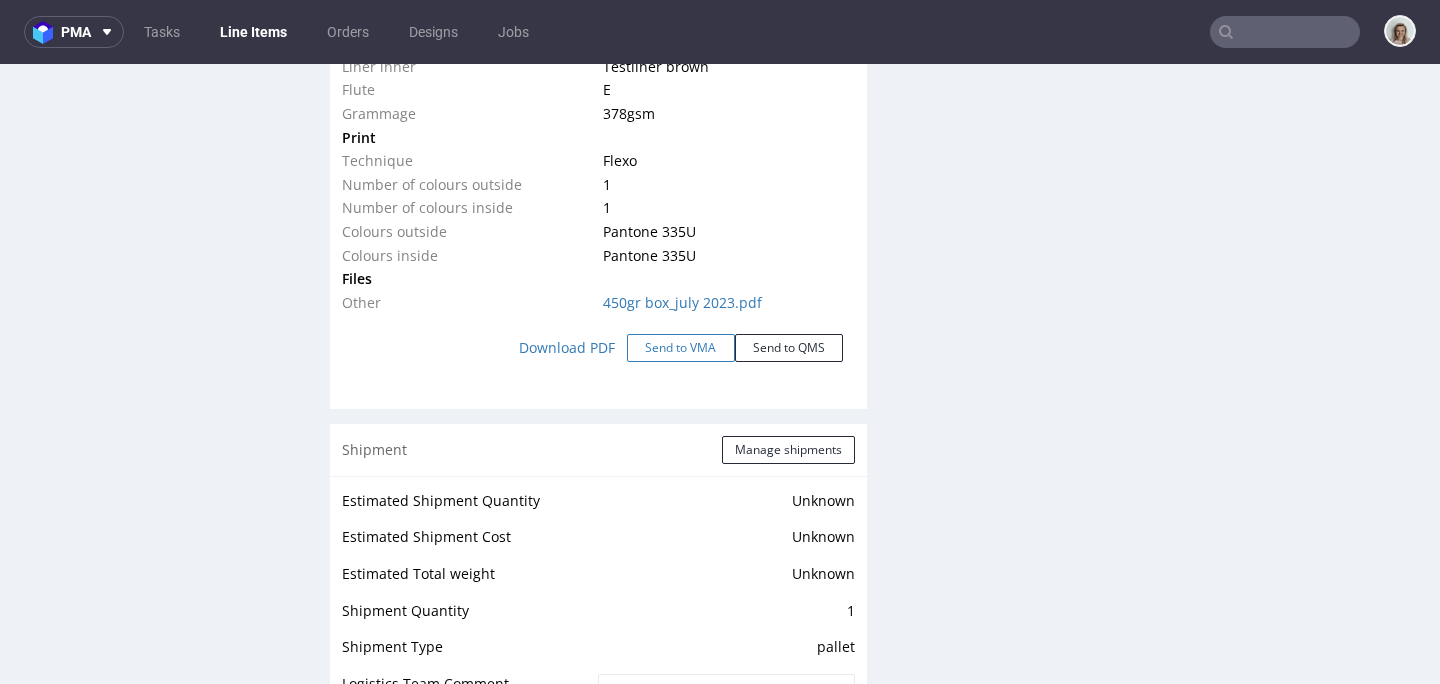 click on "Send to VMA" at bounding box center [681, 348] 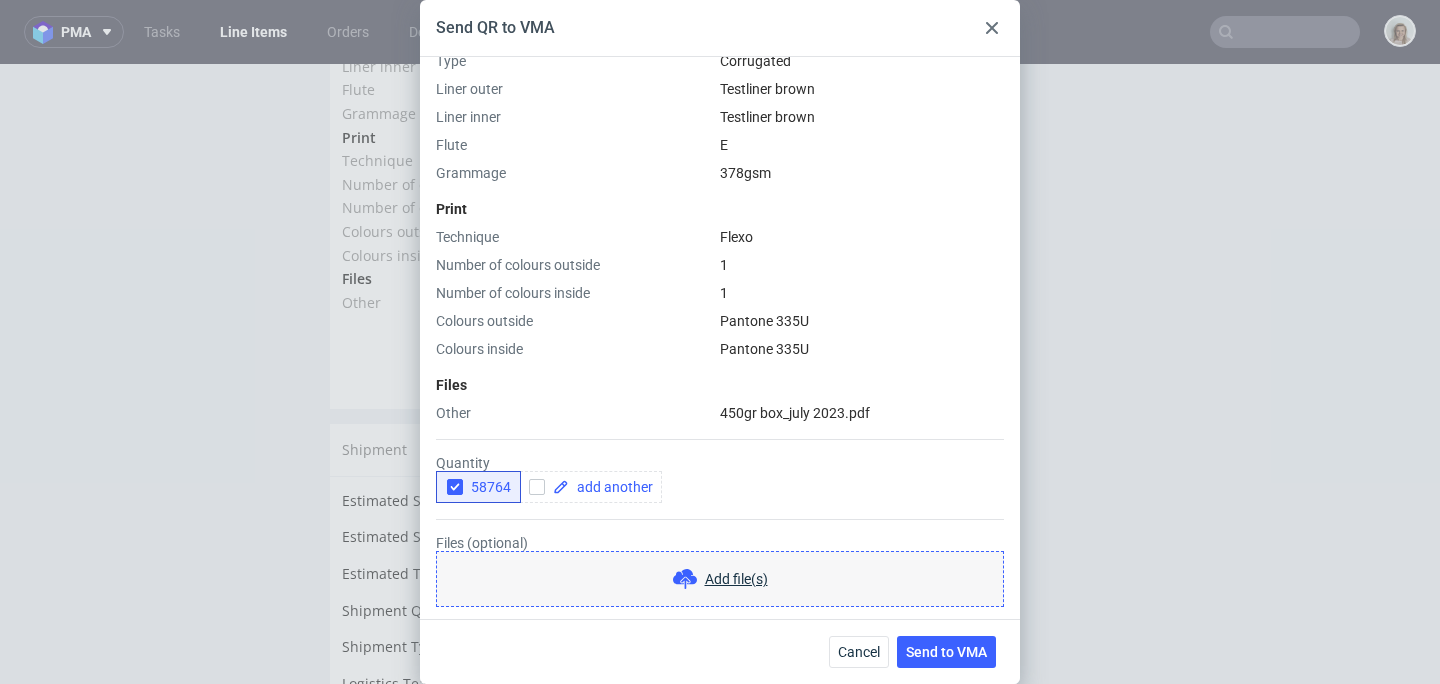 scroll, scrollTop: 686, scrollLeft: 0, axis: vertical 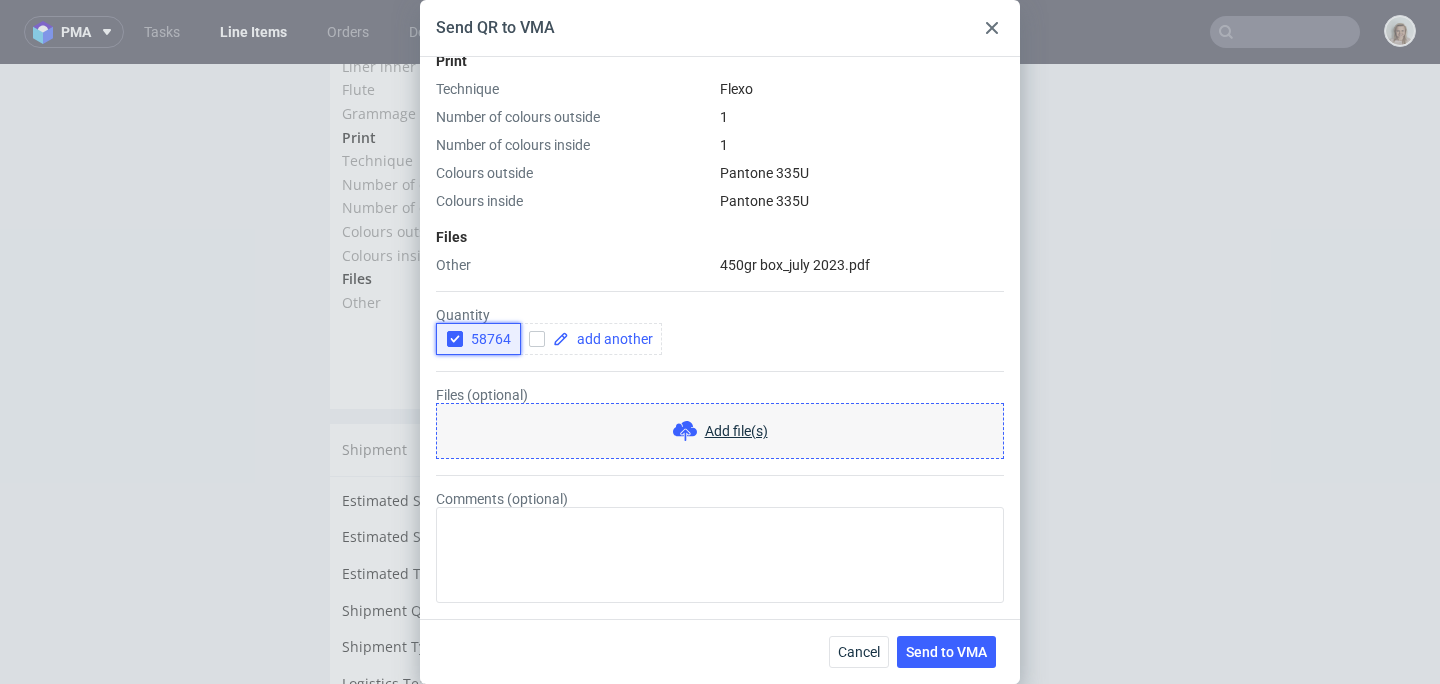 click 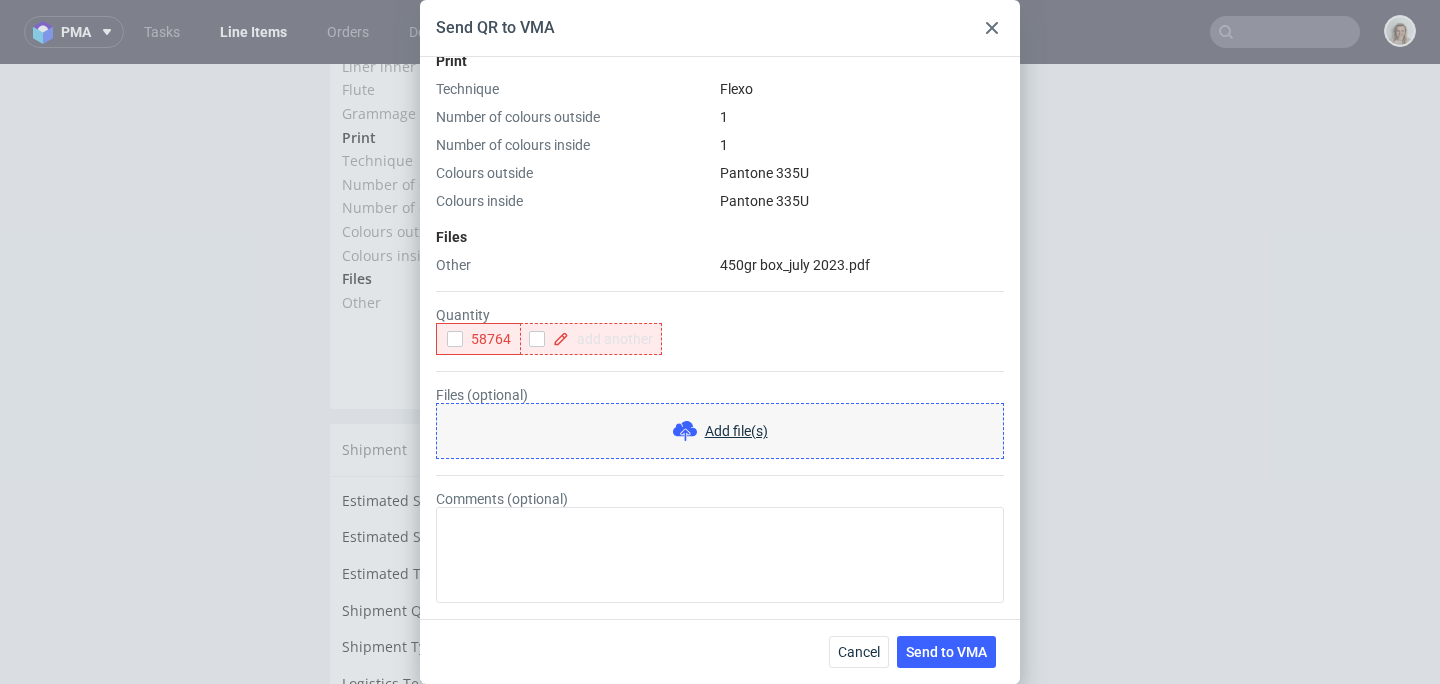 click at bounding box center (611, 339) 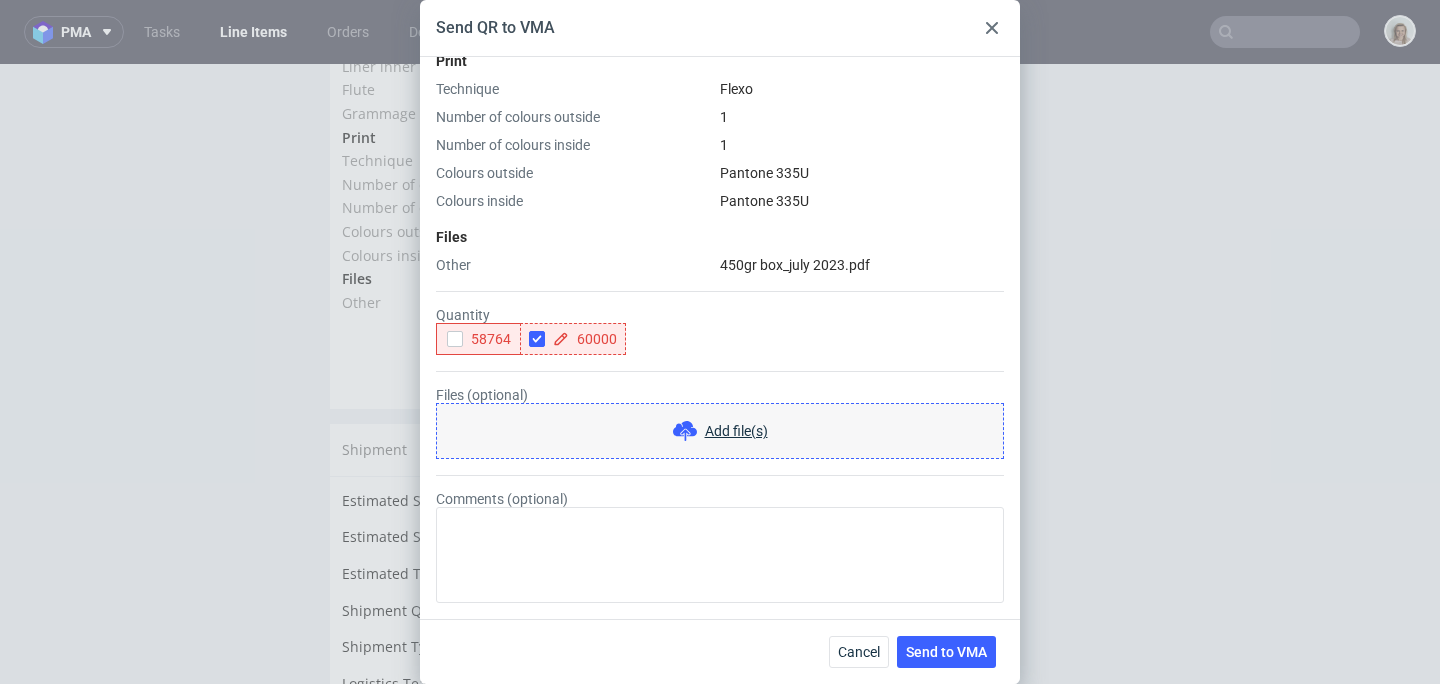 checkbox on "true" 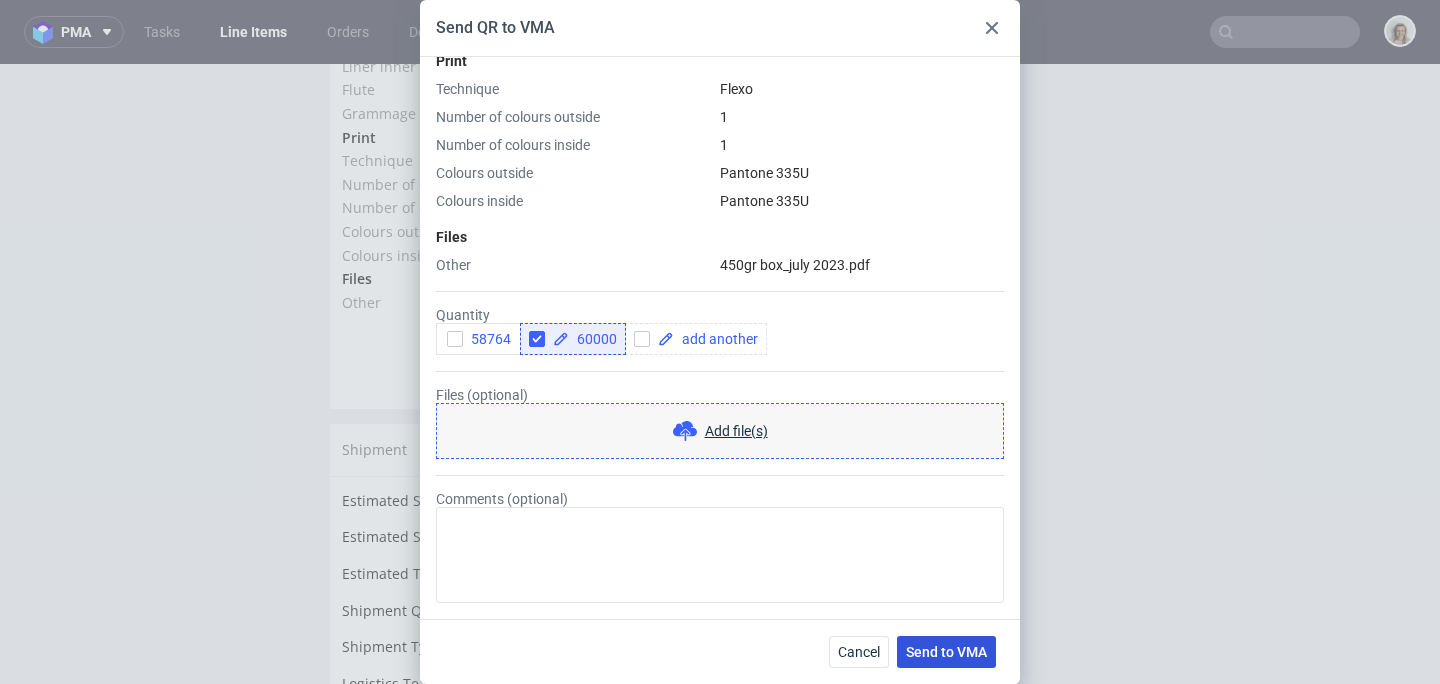click on "Send to VMA" at bounding box center (946, 652) 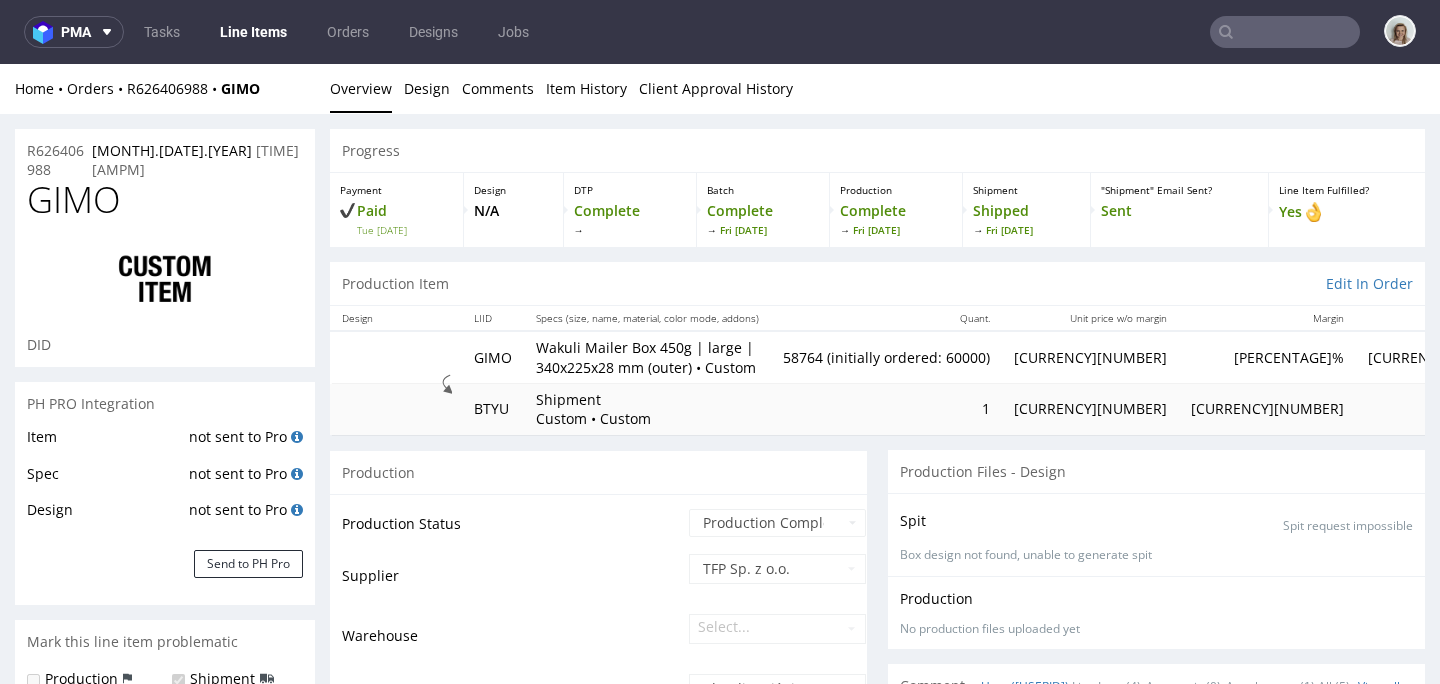 select on "in_progress" 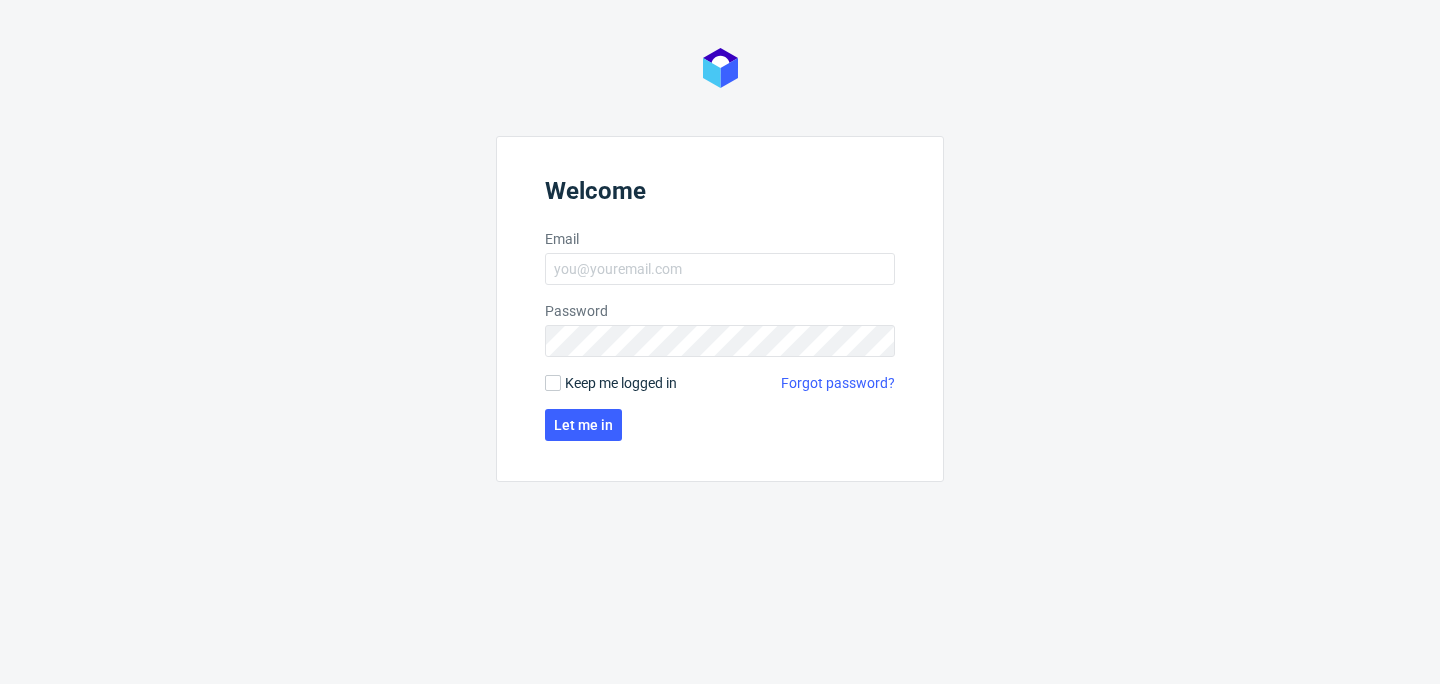 scroll, scrollTop: 0, scrollLeft: 0, axis: both 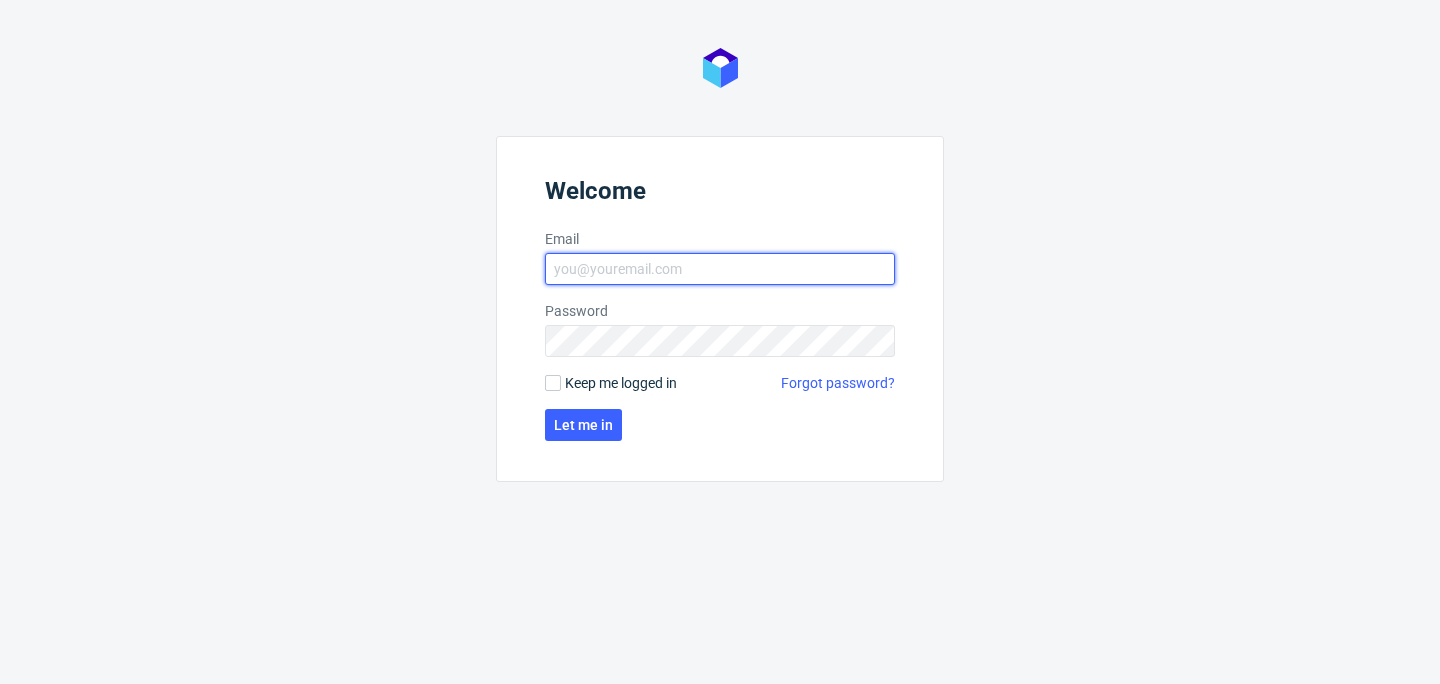 type on "monika.pozniak@[EMAIL]" 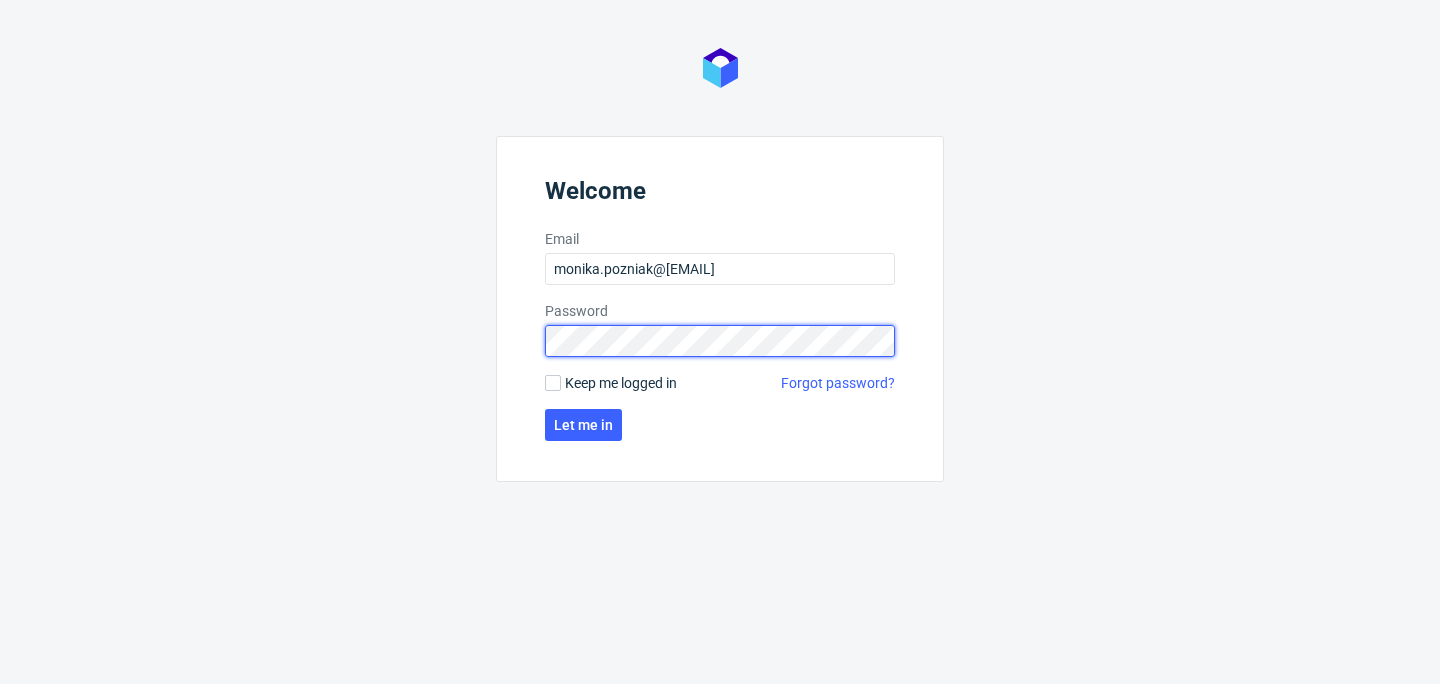 click on "Welcome Email [EMAIL] Password Keep me logged in Forgot password? Let me in" at bounding box center (720, 309) 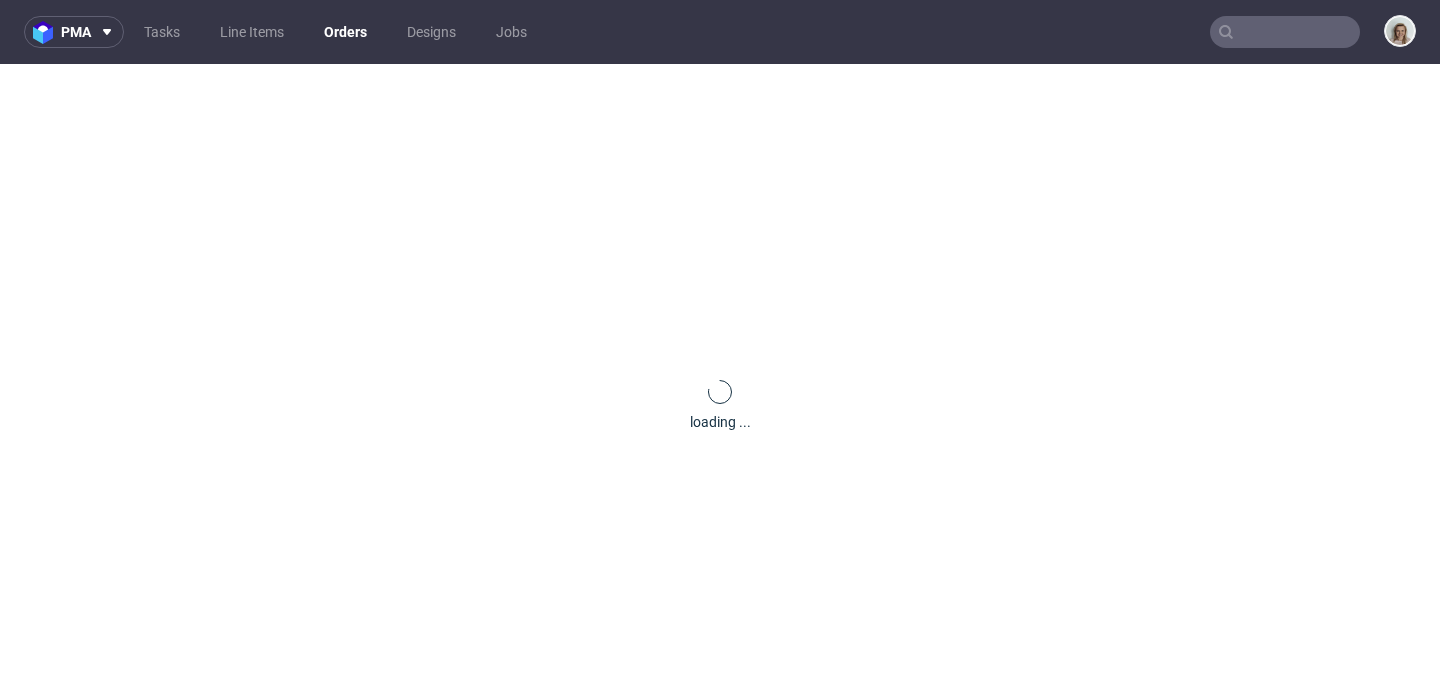 scroll, scrollTop: 0, scrollLeft: 0, axis: both 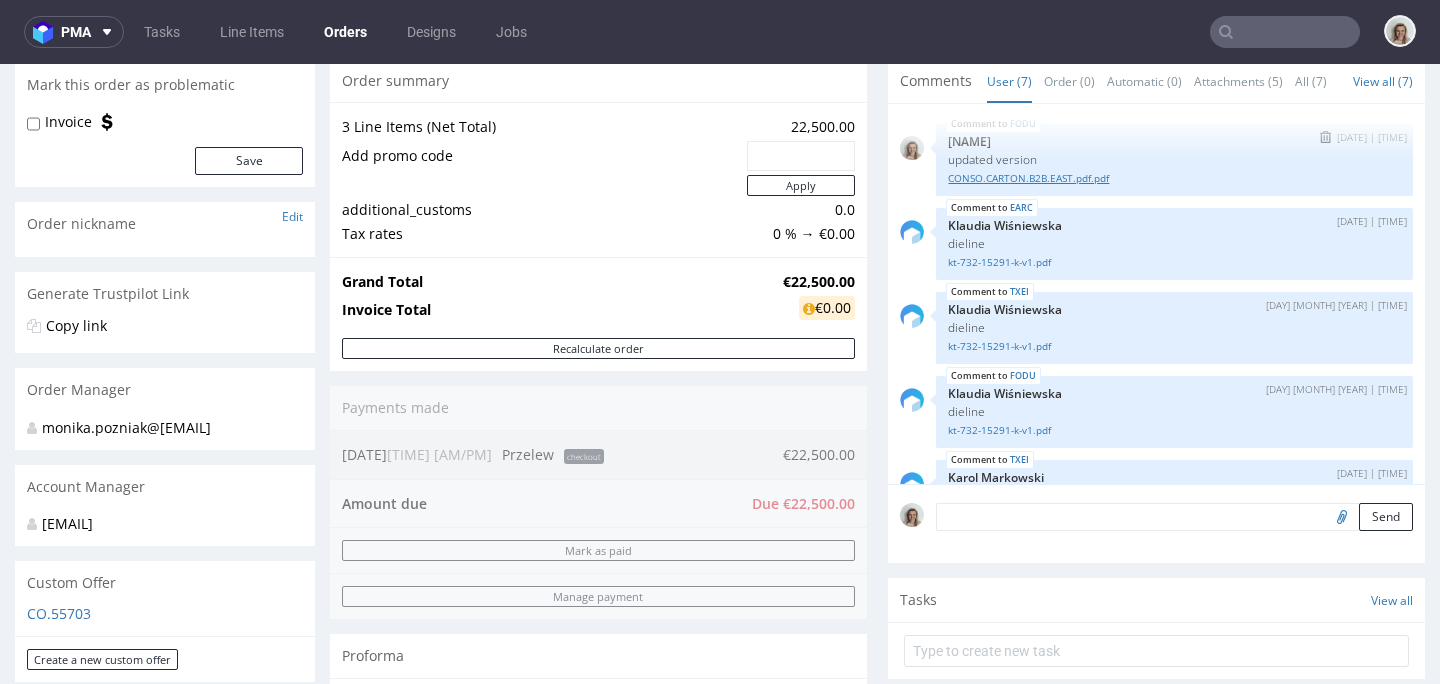 click on "CONSO.CARTON.B2B.EAST.pdf.pdf" at bounding box center [1174, 178] 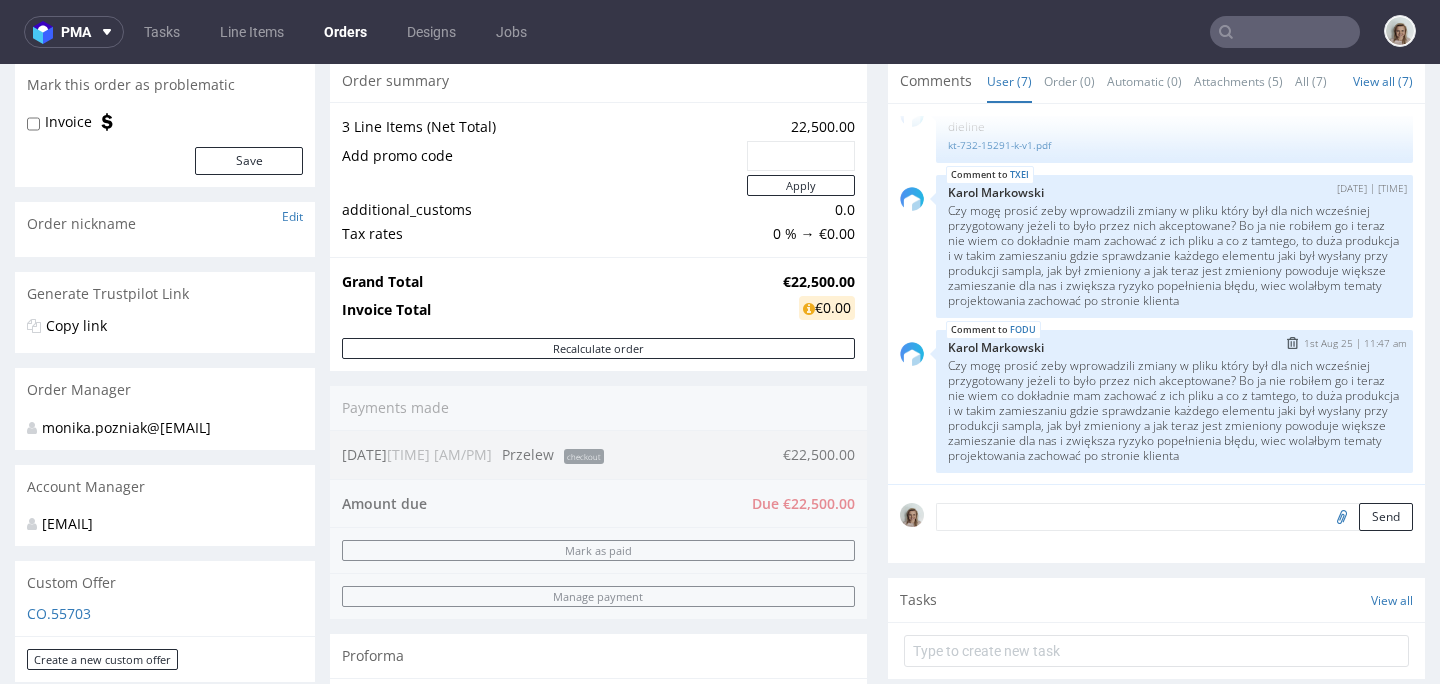 scroll, scrollTop: 404, scrollLeft: 0, axis: vertical 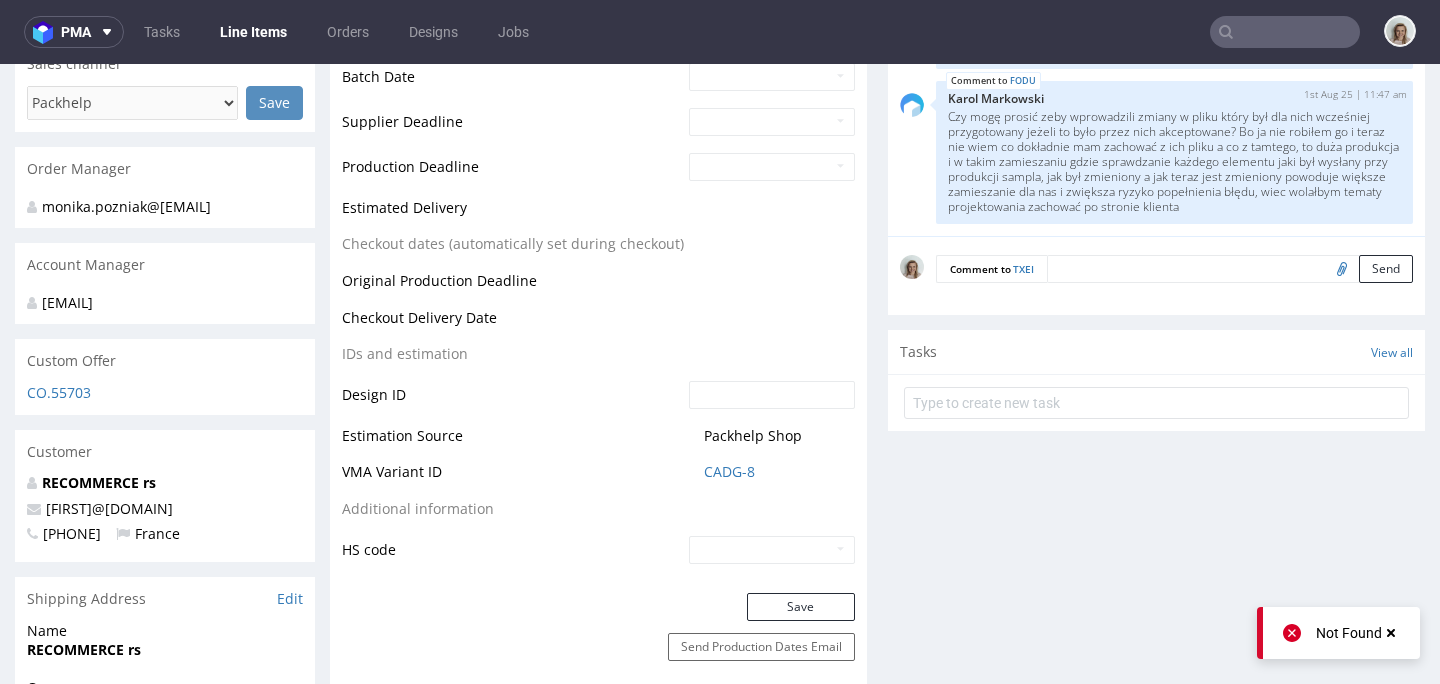click at bounding box center [1230, 269] 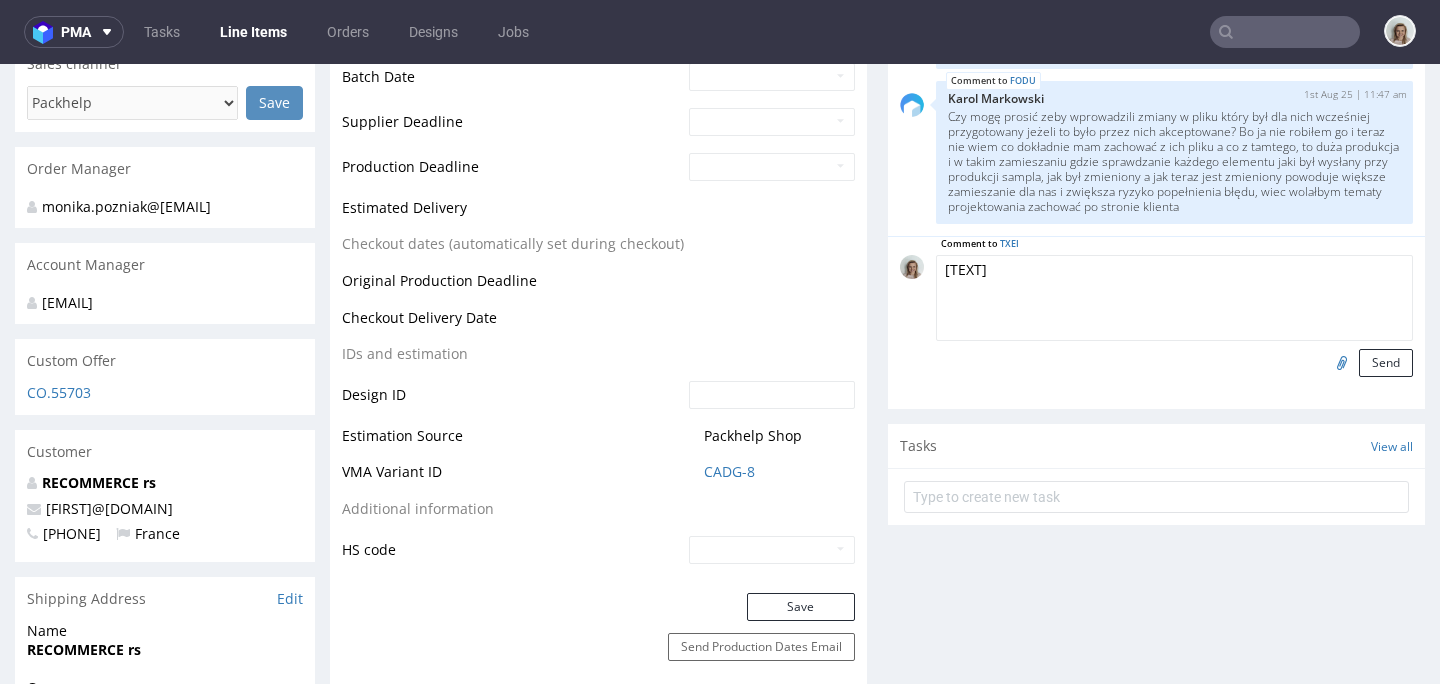 type on "[TEXT]" 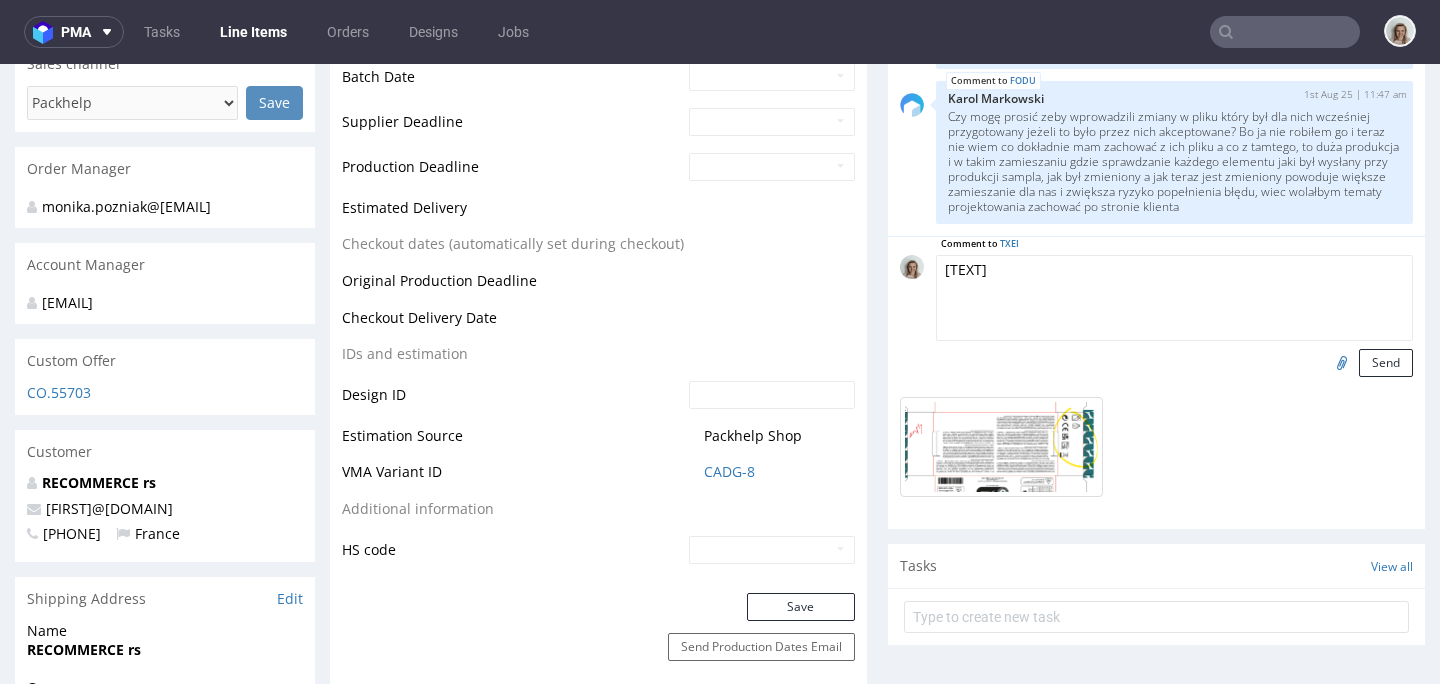 click at bounding box center [1339, 362] 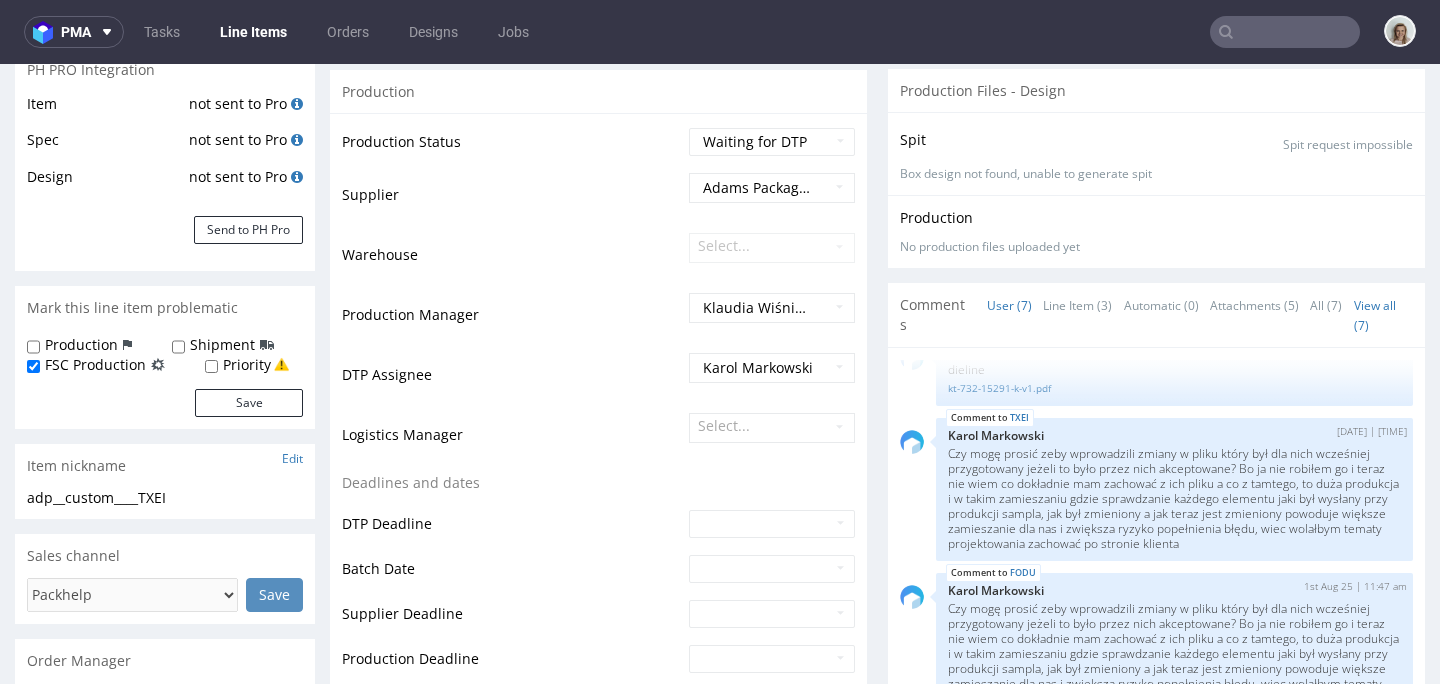 scroll, scrollTop: 737, scrollLeft: 0, axis: vertical 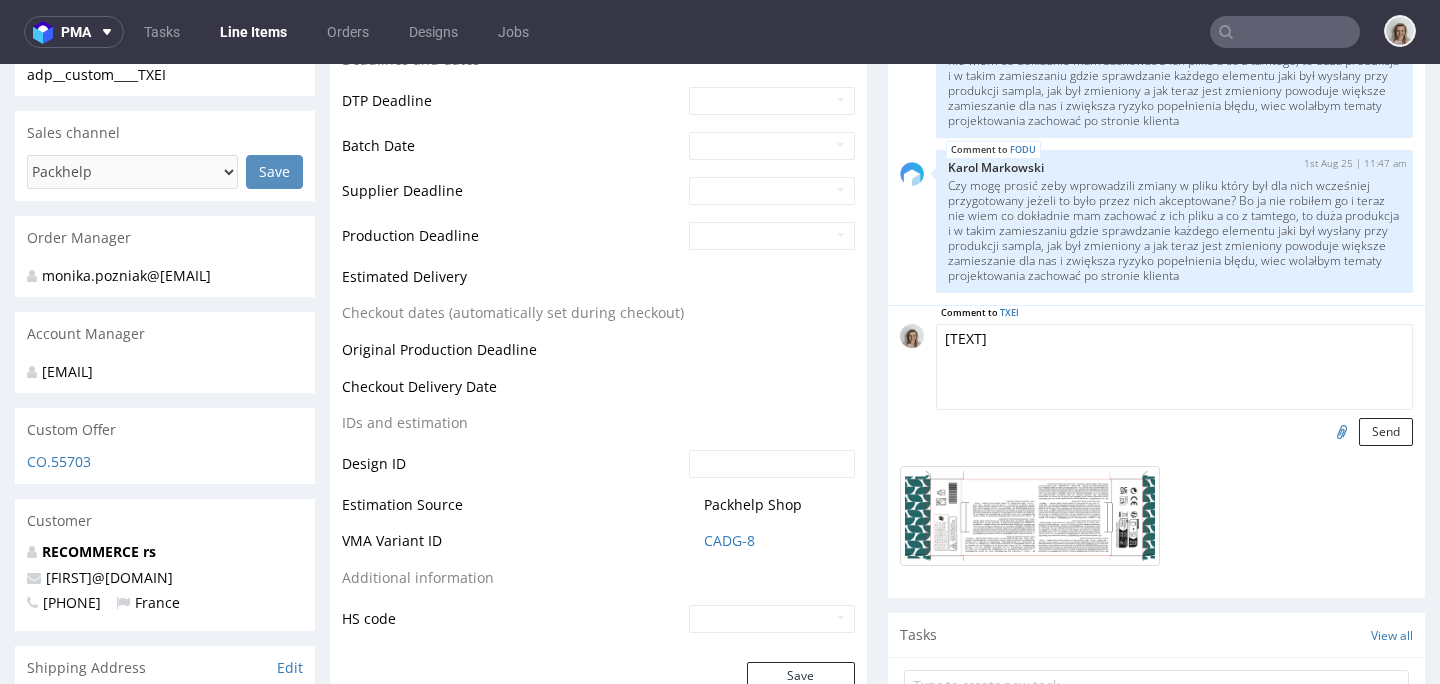 click at bounding box center [1339, 431] 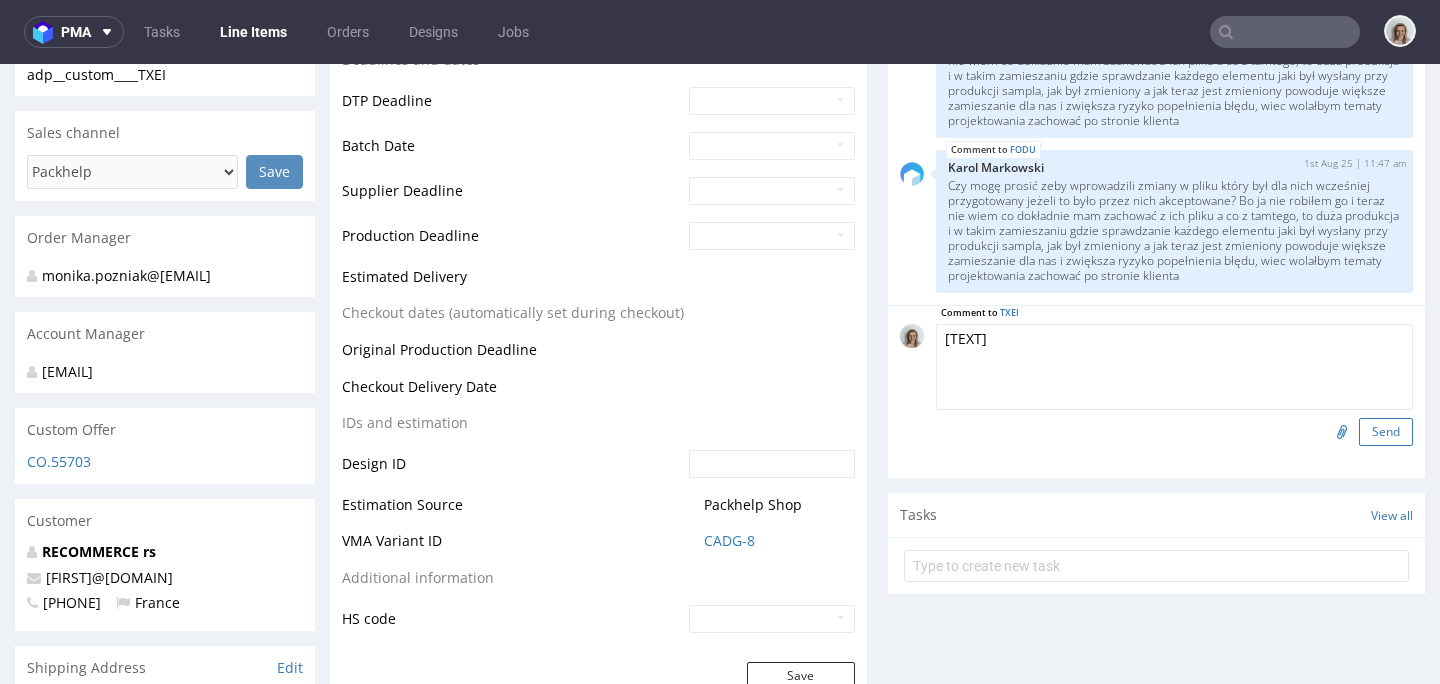 click on "Send" at bounding box center [1386, 432] 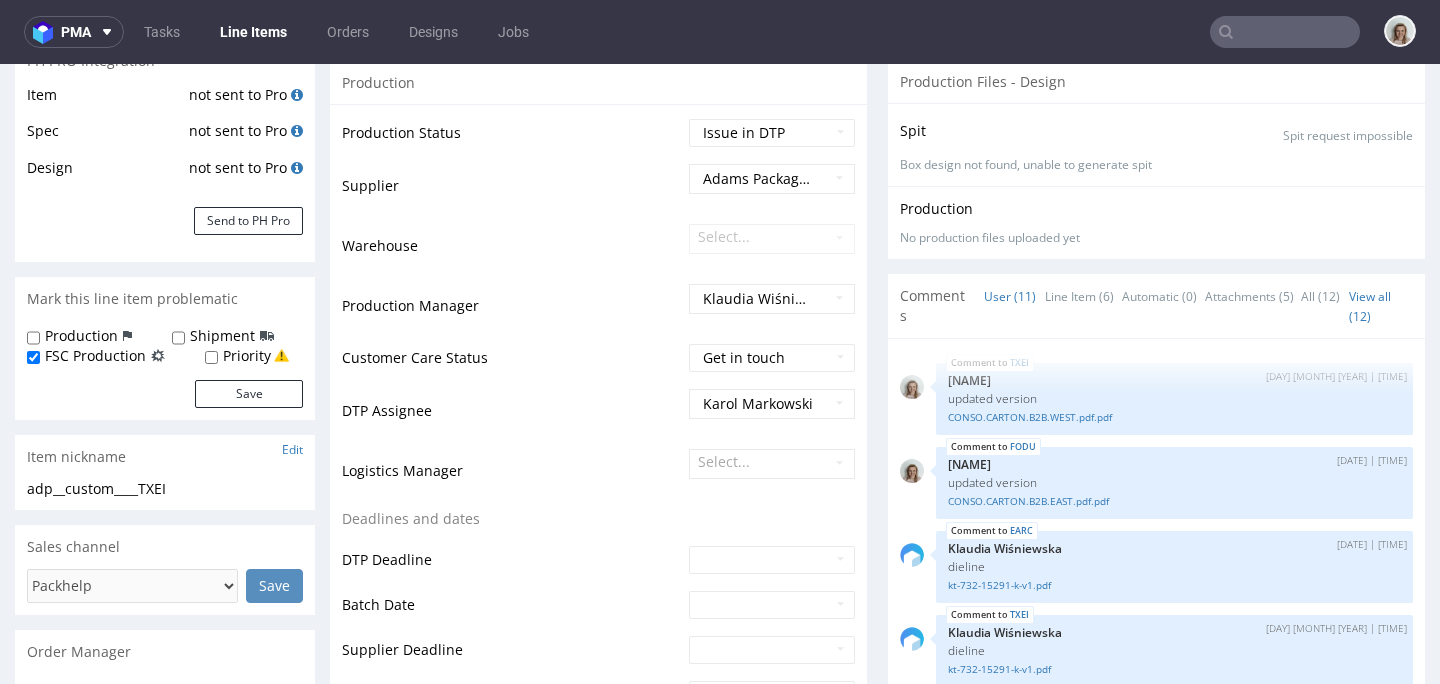 scroll, scrollTop: 806, scrollLeft: 0, axis: vertical 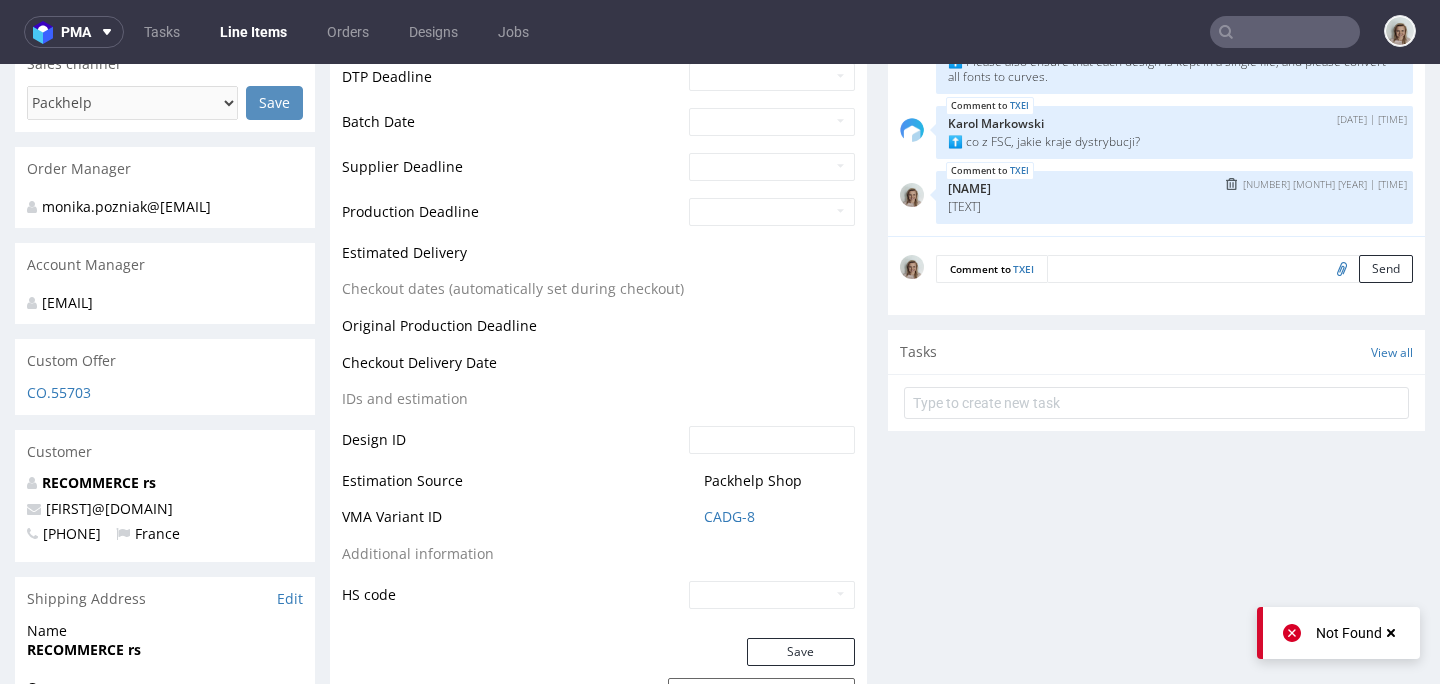drag, startPoint x: 1231, startPoint y: 206, endPoint x: 925, endPoint y: 211, distance: 306.04083 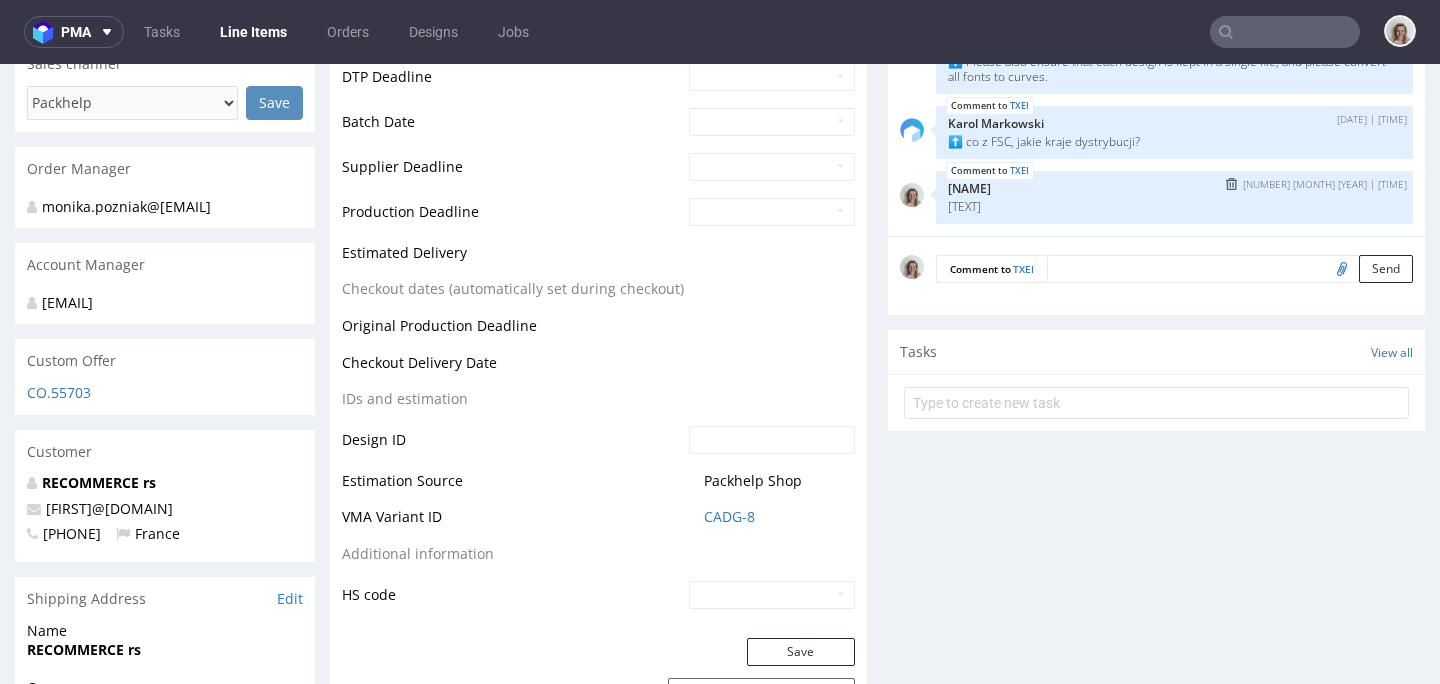 click on "TXEI 1st Aug 25 | 11:54 am Monika Poźniak poniżej plik wcześniejszy plus 2 screeny z różnicami:" at bounding box center [1174, 197] 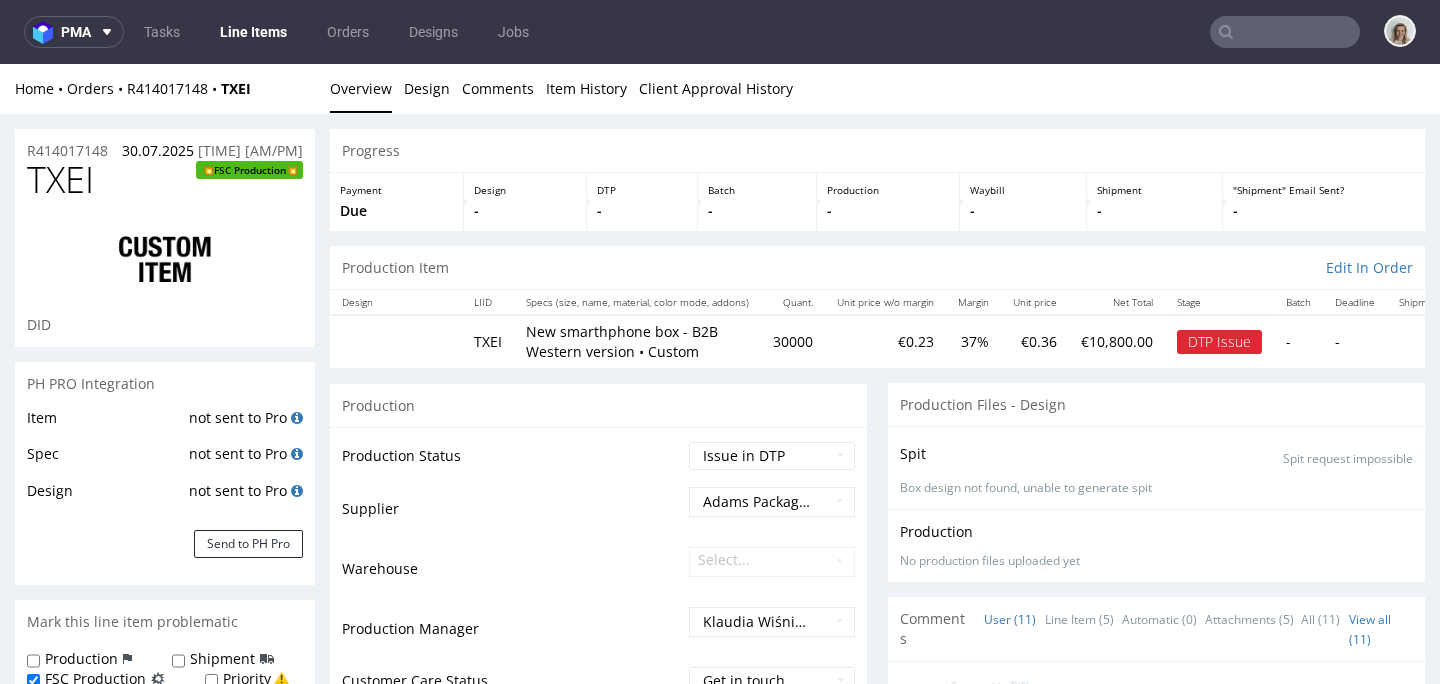 scroll, scrollTop: 36, scrollLeft: 0, axis: vertical 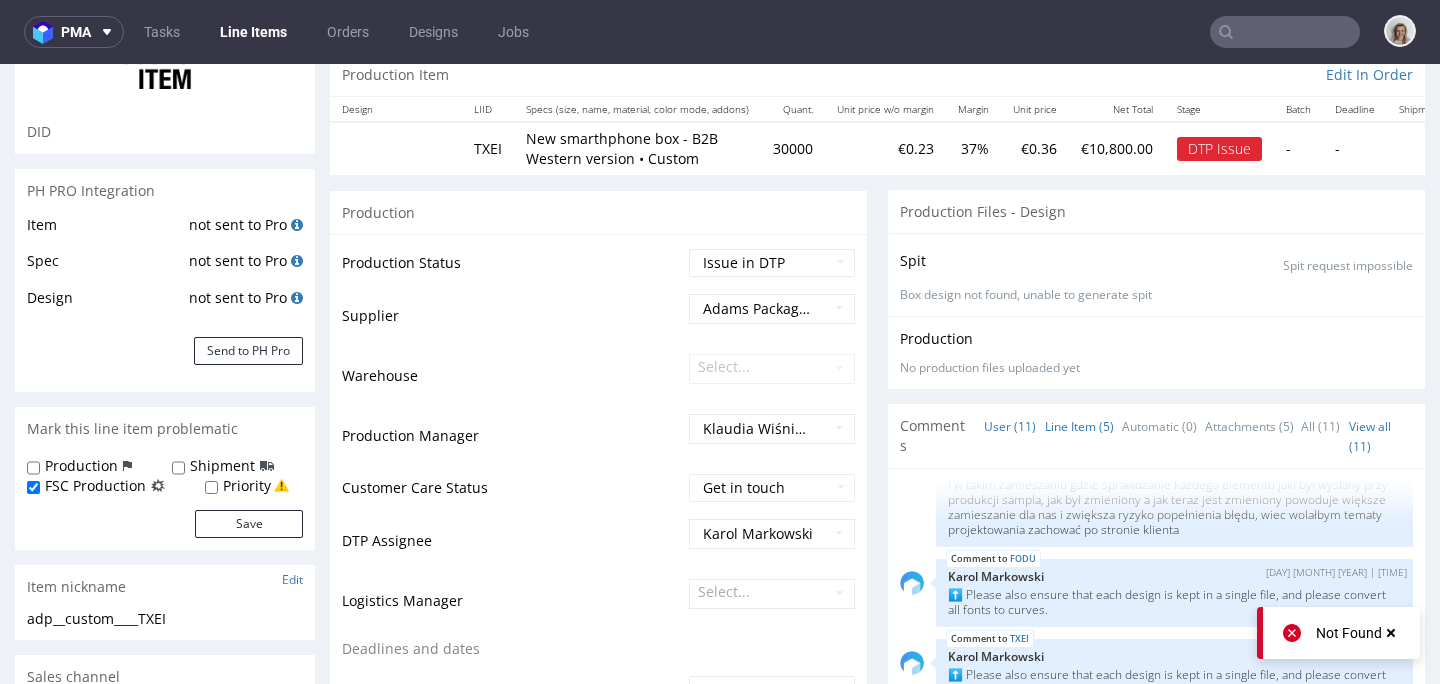 click on "Line Item (5)" at bounding box center [1079, 426] 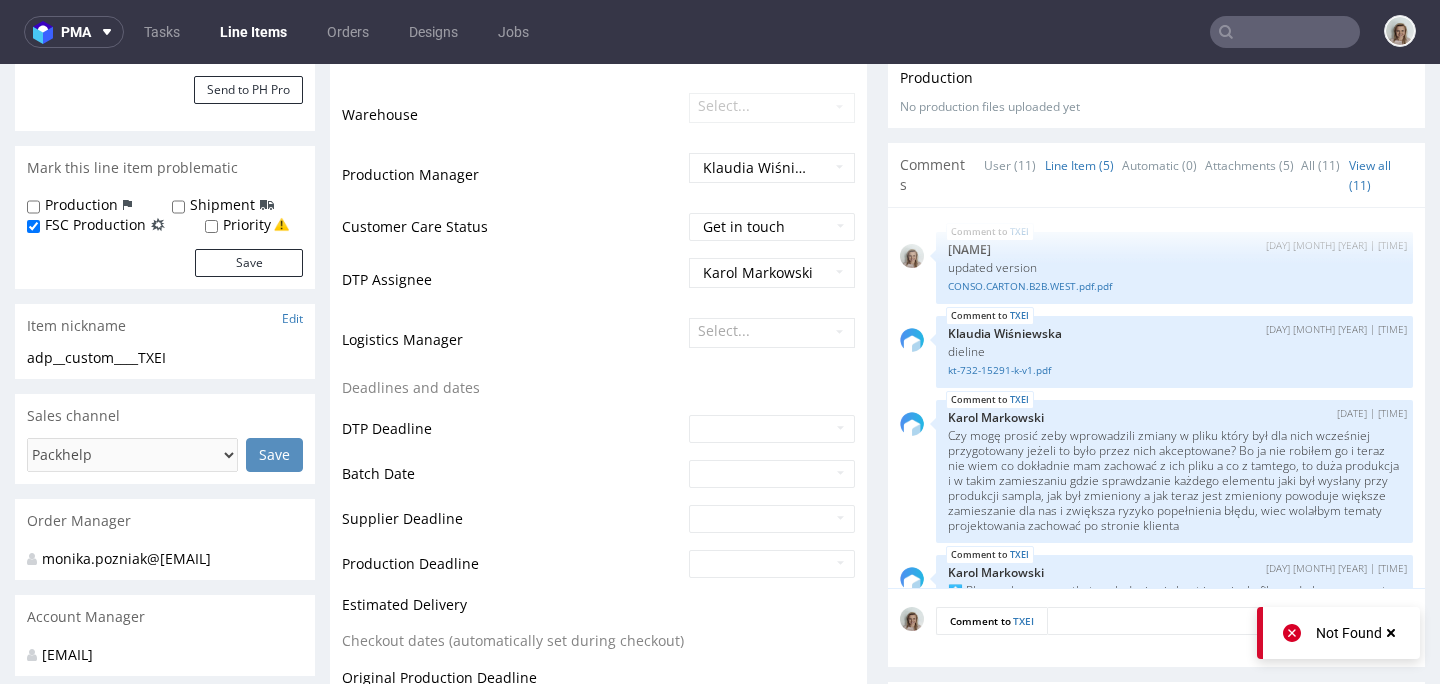 scroll, scrollTop: 818, scrollLeft: 0, axis: vertical 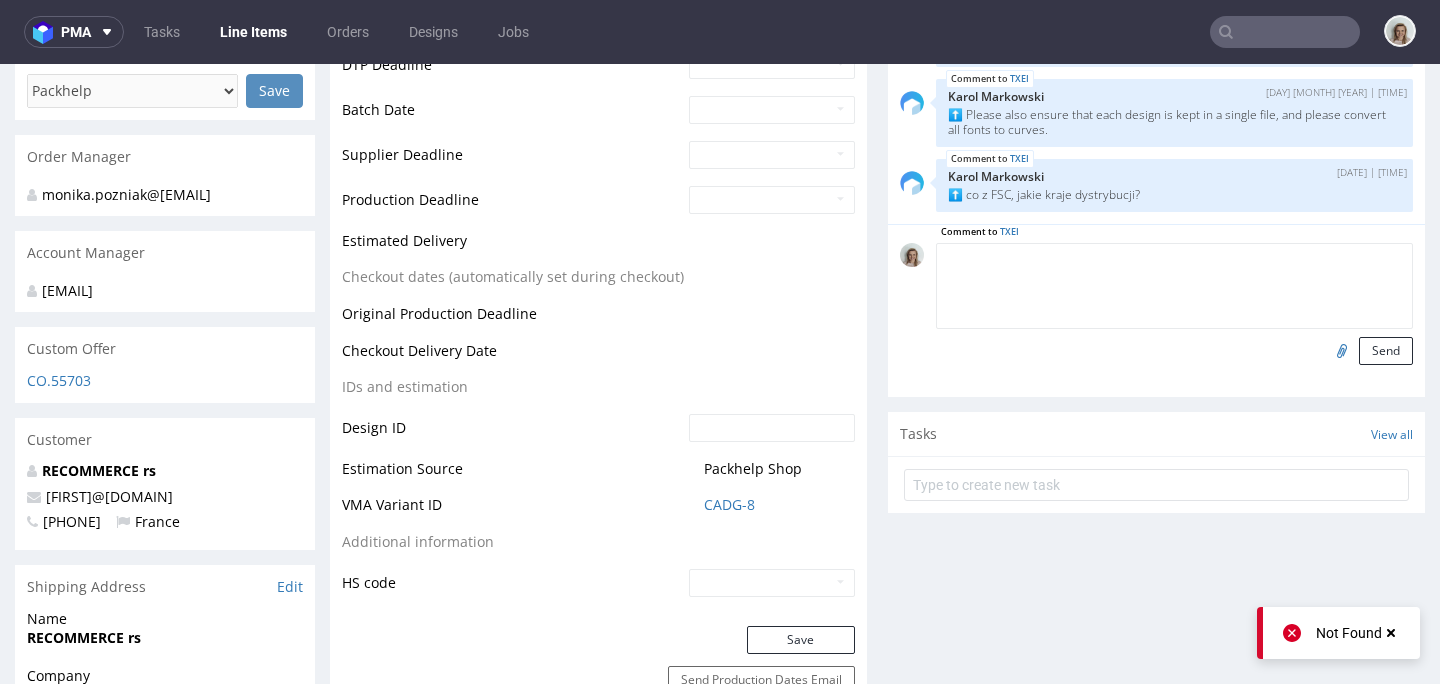 click at bounding box center (1174, 286) 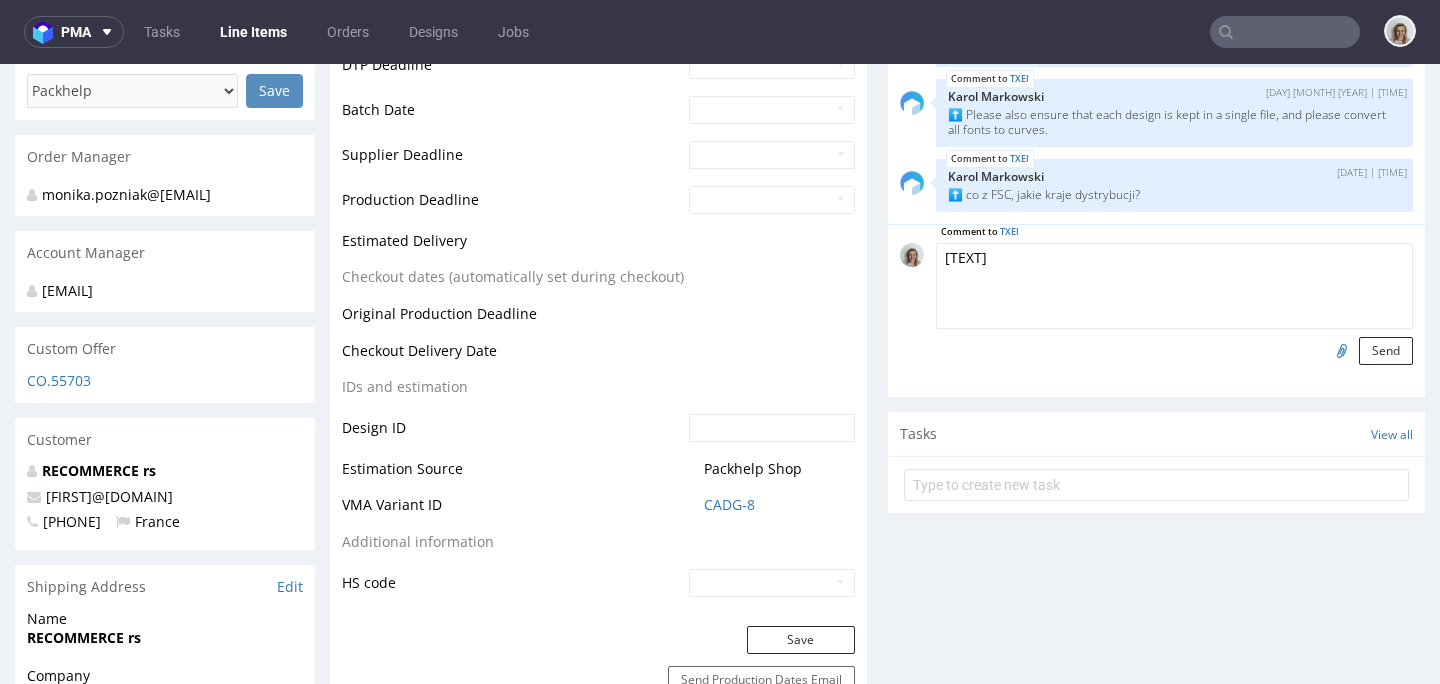 type on "poniżej plik wcześniejszy plus 2 screeny z różnicami:" 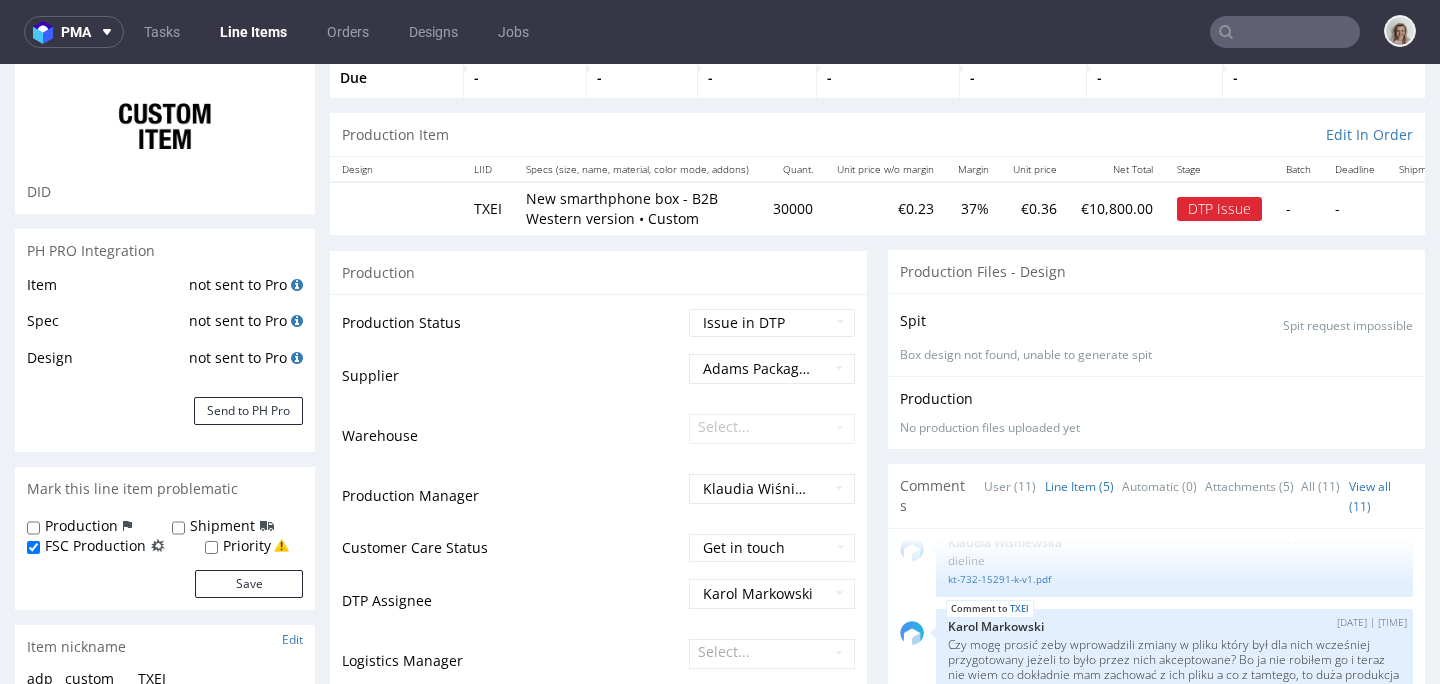 scroll, scrollTop: 0, scrollLeft: 0, axis: both 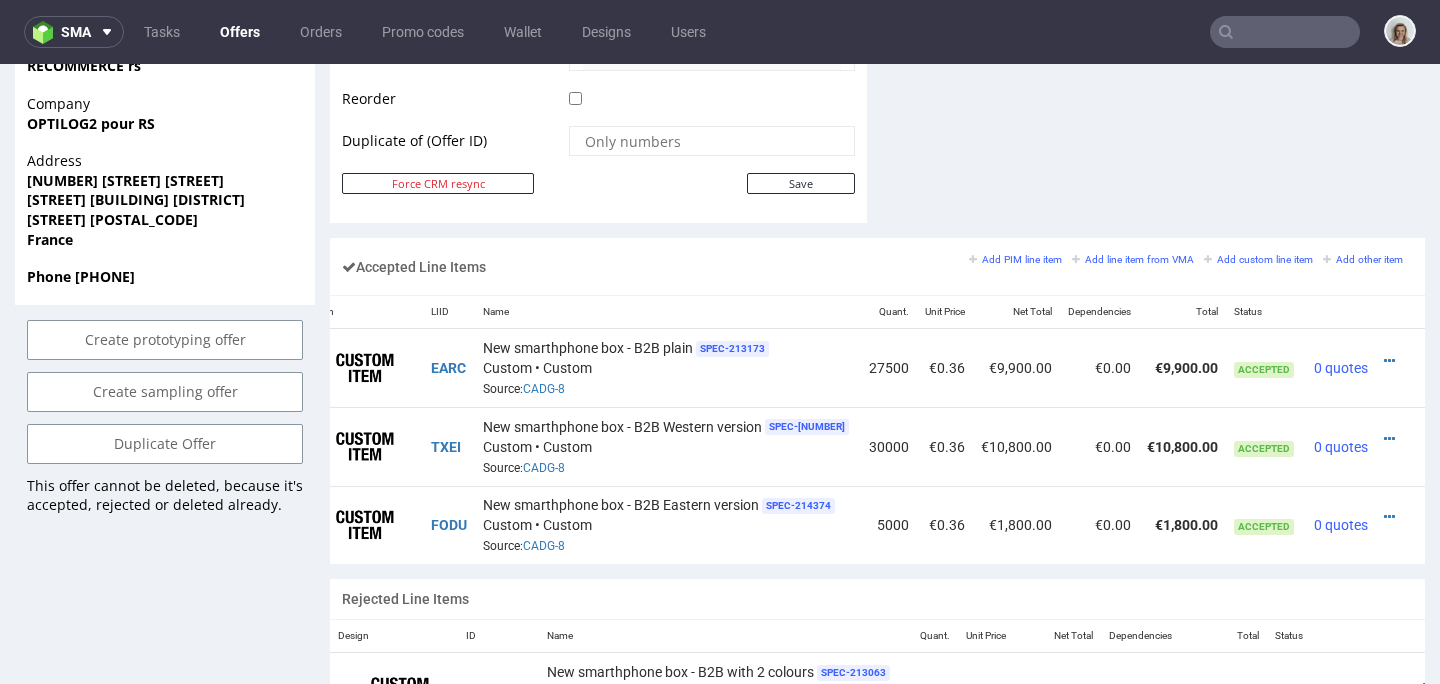 drag, startPoint x: 1307, startPoint y: 566, endPoint x: 1424, endPoint y: 564, distance: 117.01709 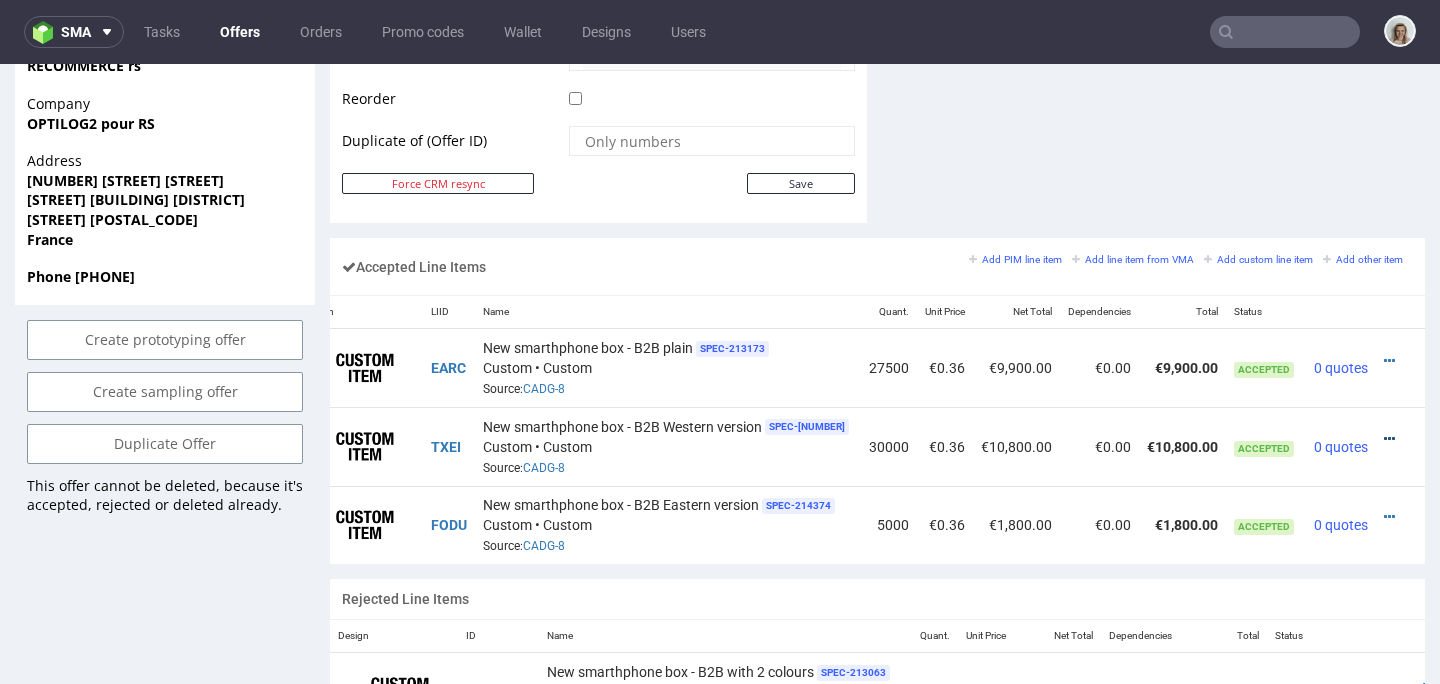 click at bounding box center (1389, 439) 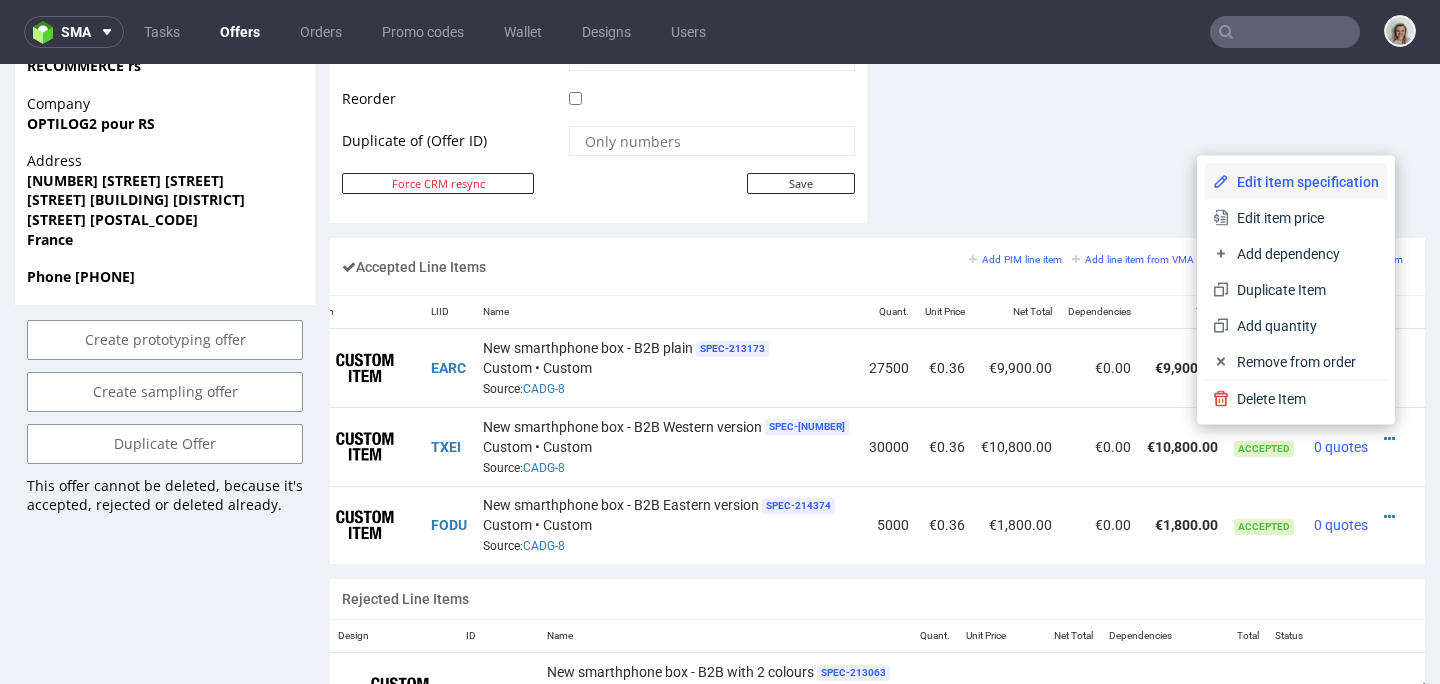 click on "Edit item specification" at bounding box center (1304, 182) 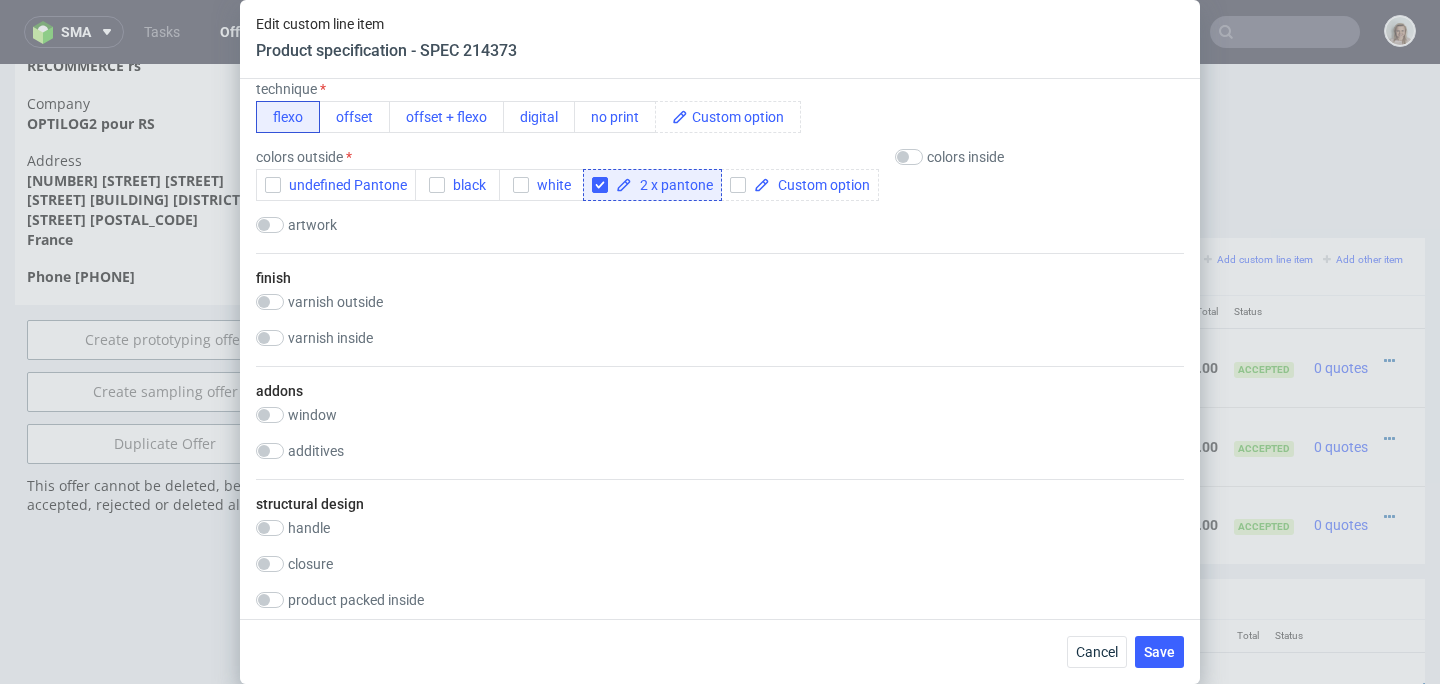 scroll, scrollTop: 1110, scrollLeft: 0, axis: vertical 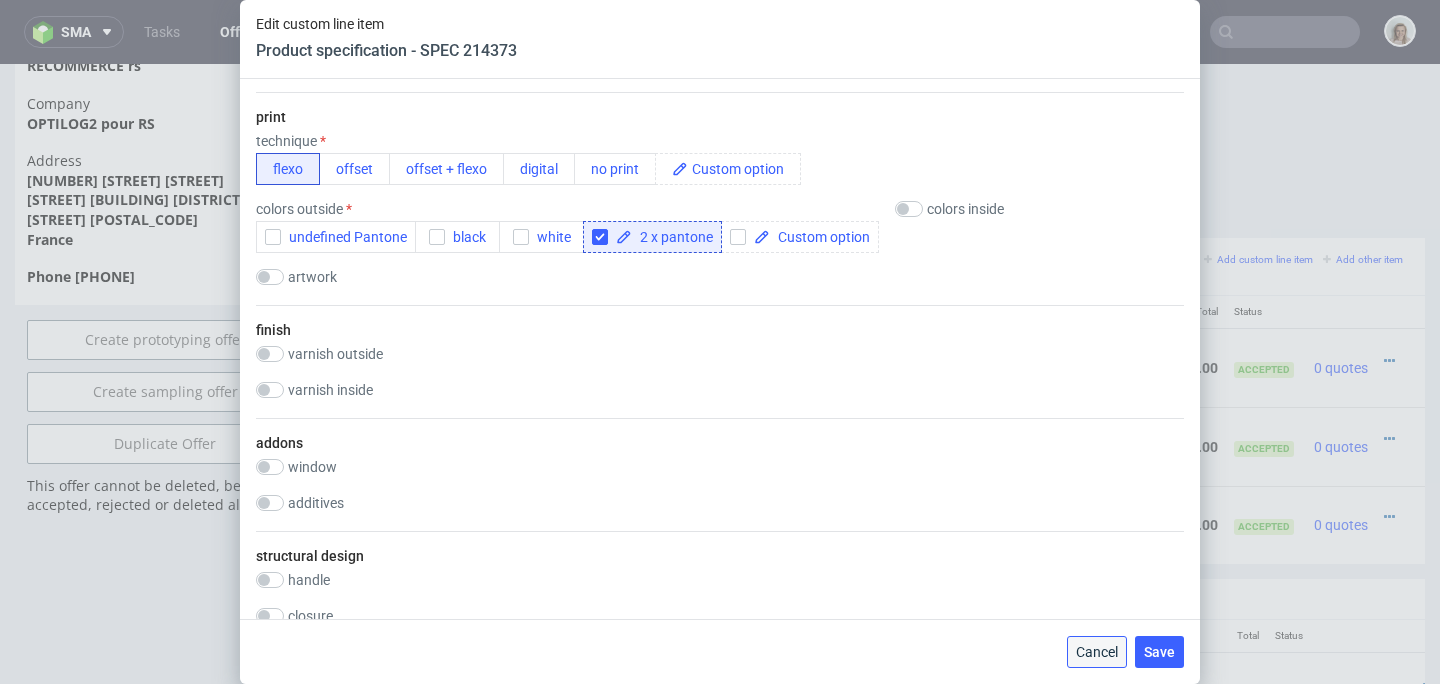 click on "Cancel" at bounding box center (1097, 652) 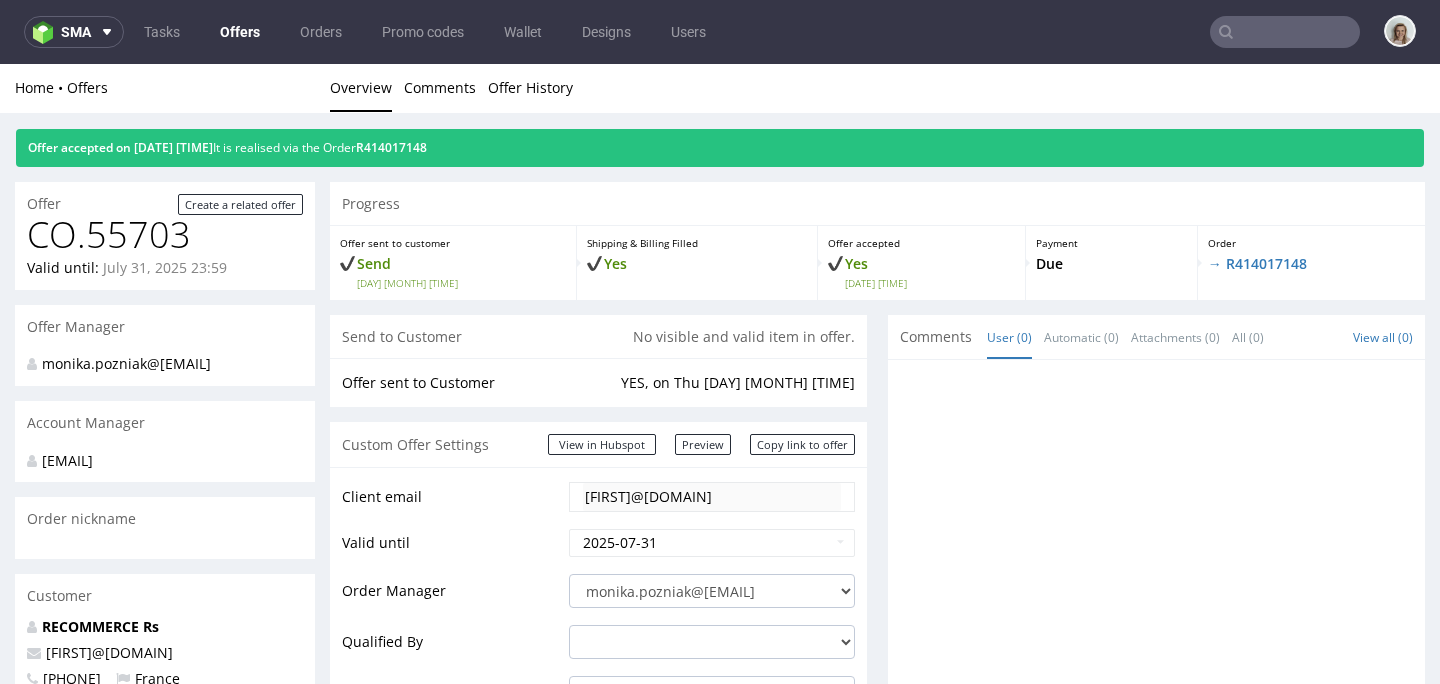 scroll, scrollTop: 0, scrollLeft: 0, axis: both 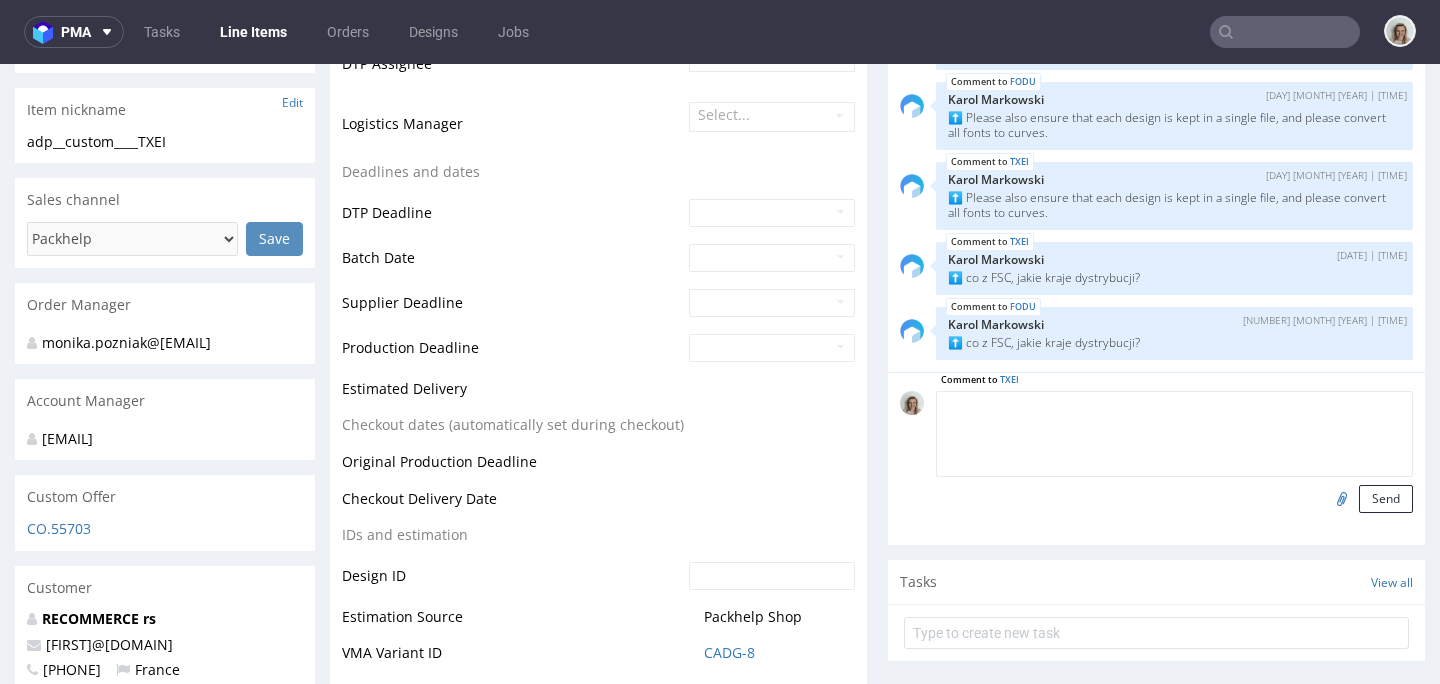click at bounding box center [1174, 434] 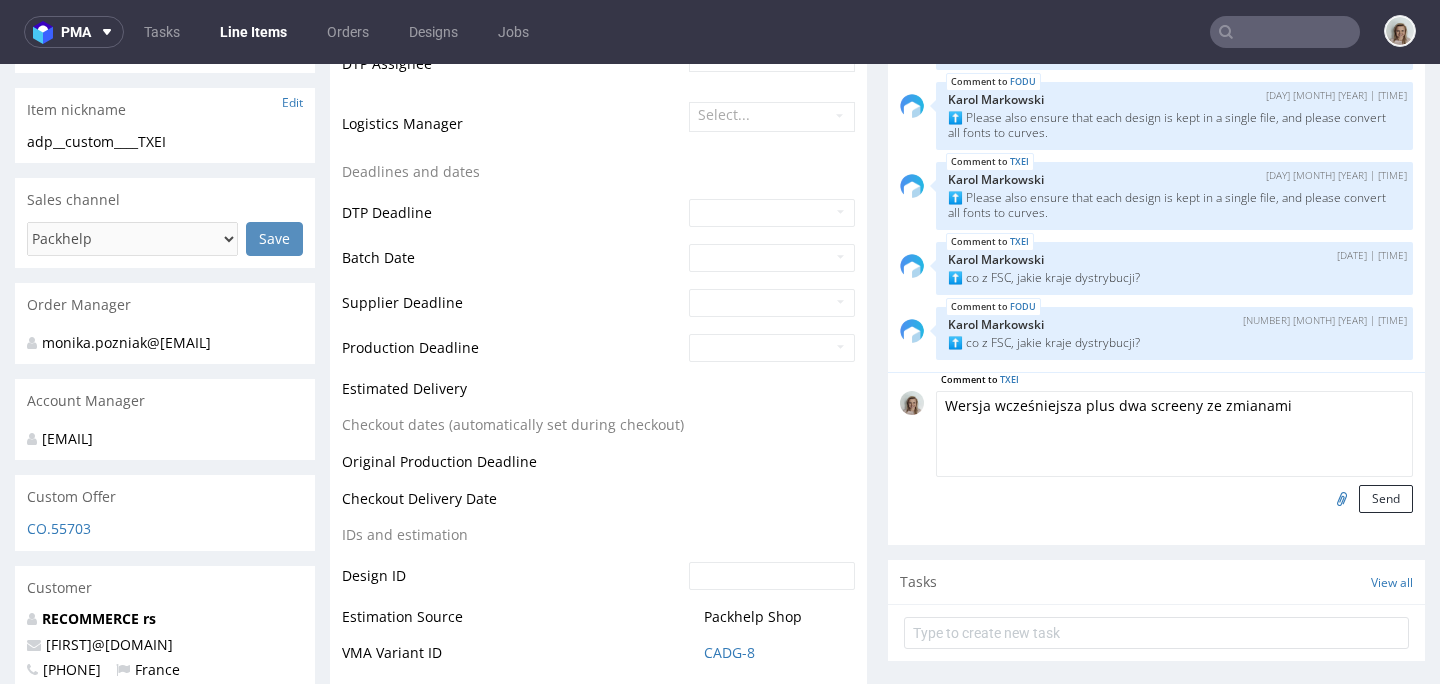 type on "Wersja wcześniejsza plus dwa screeny ze zmianami" 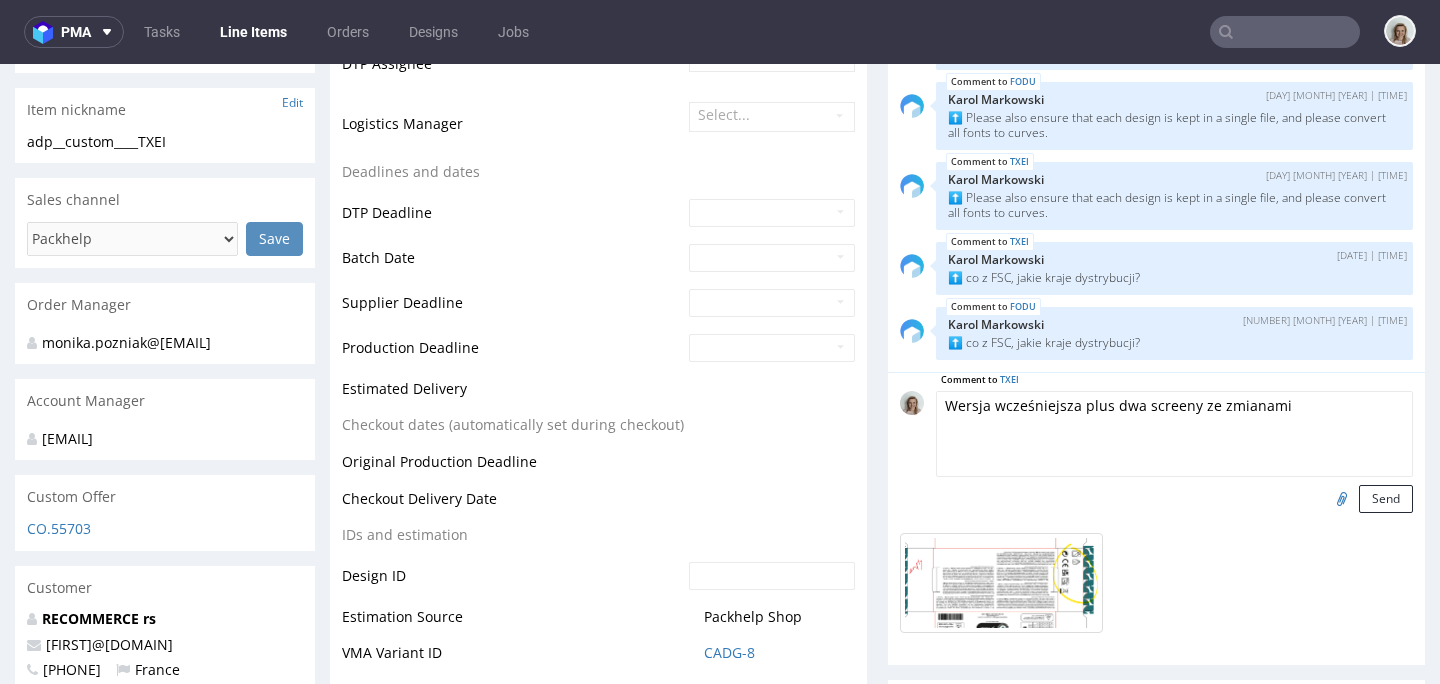 click at bounding box center [1339, 498] 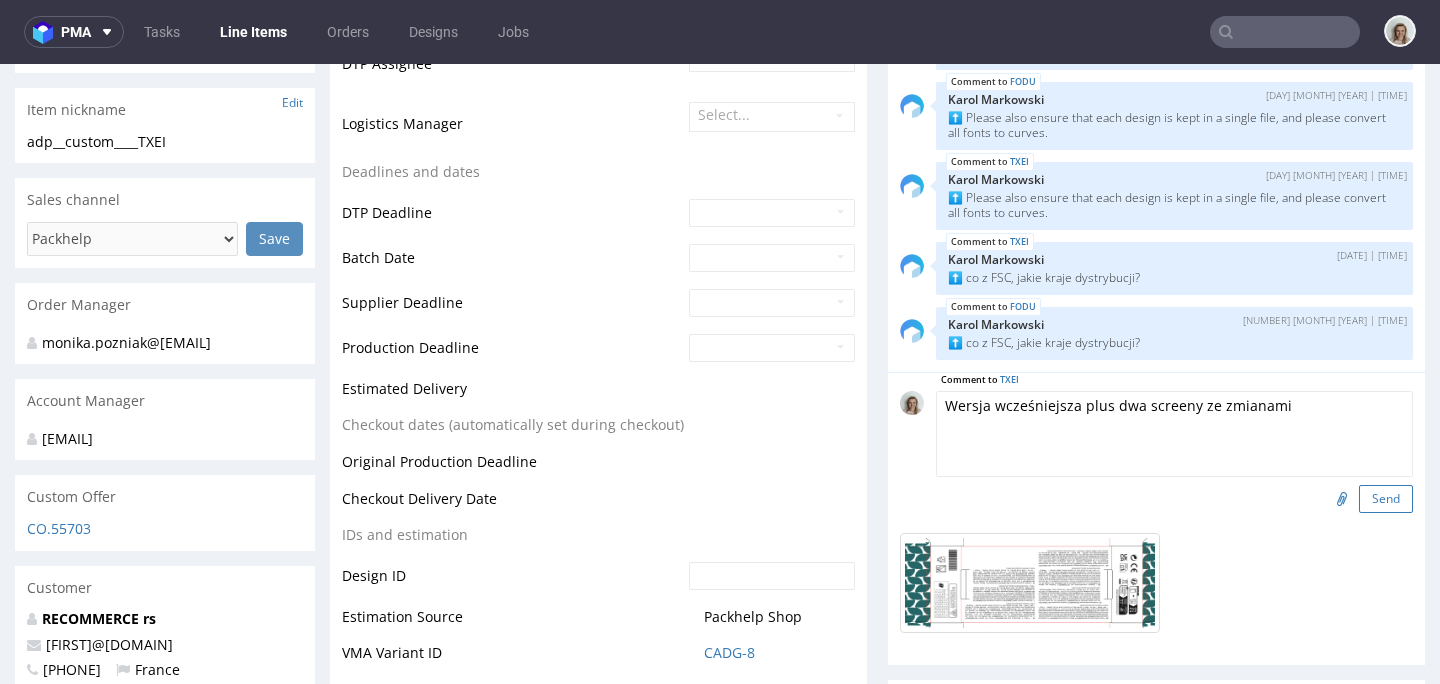click on "Send" at bounding box center (1386, 499) 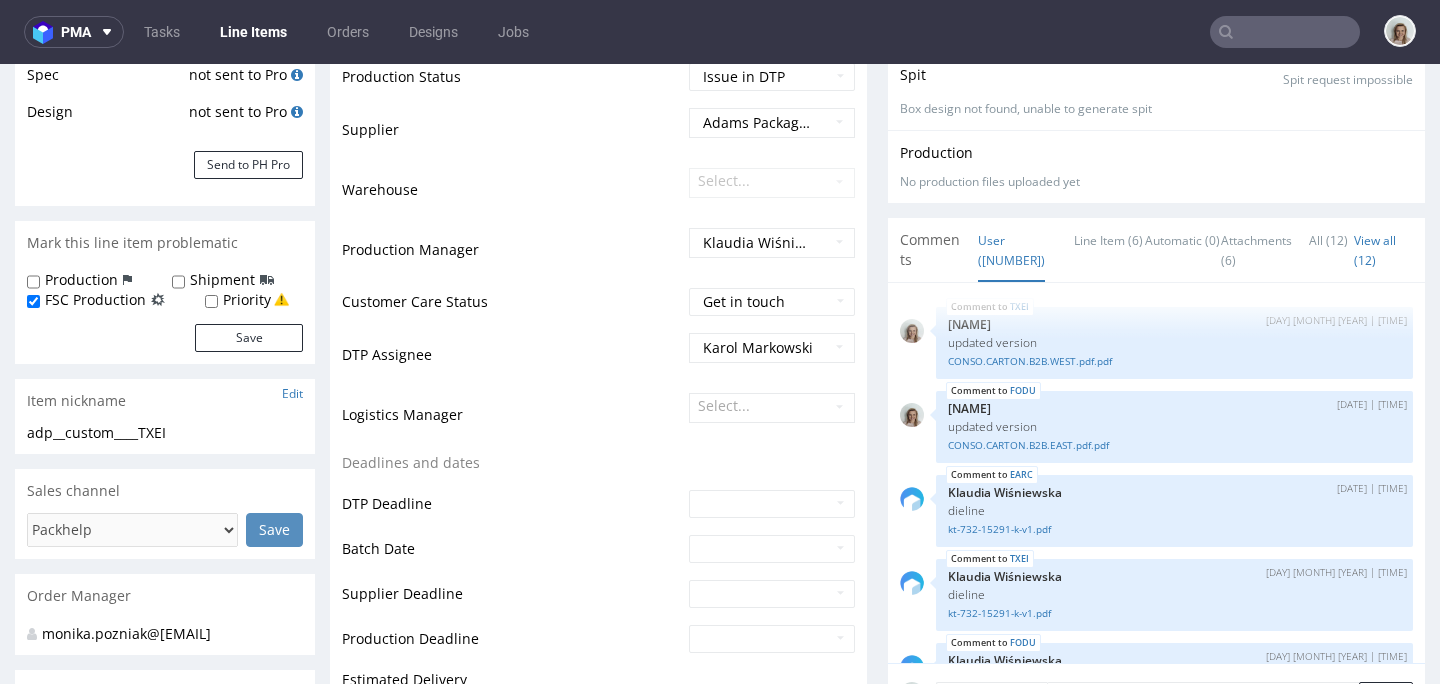 scroll, scrollTop: 391, scrollLeft: 0, axis: vertical 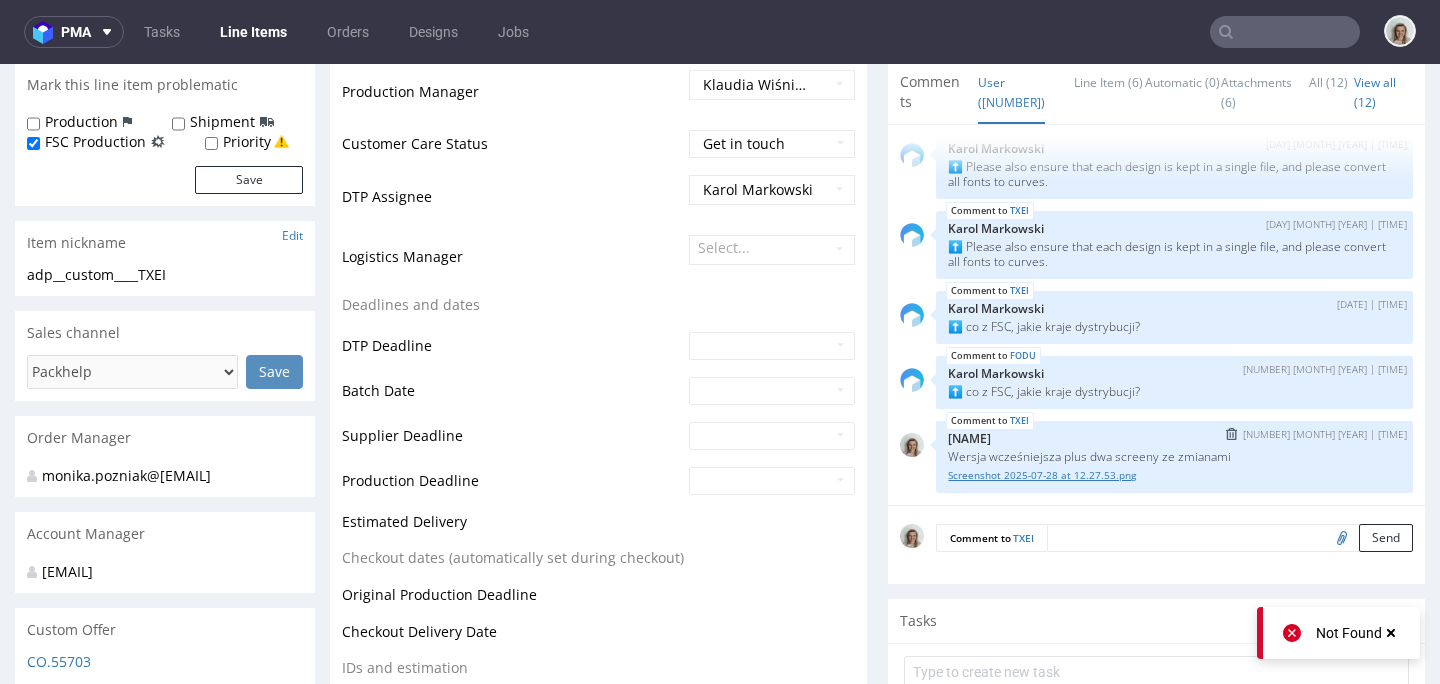 click on "Screenshot 2025-07-28 at 12.27.53.png" at bounding box center [1174, 475] 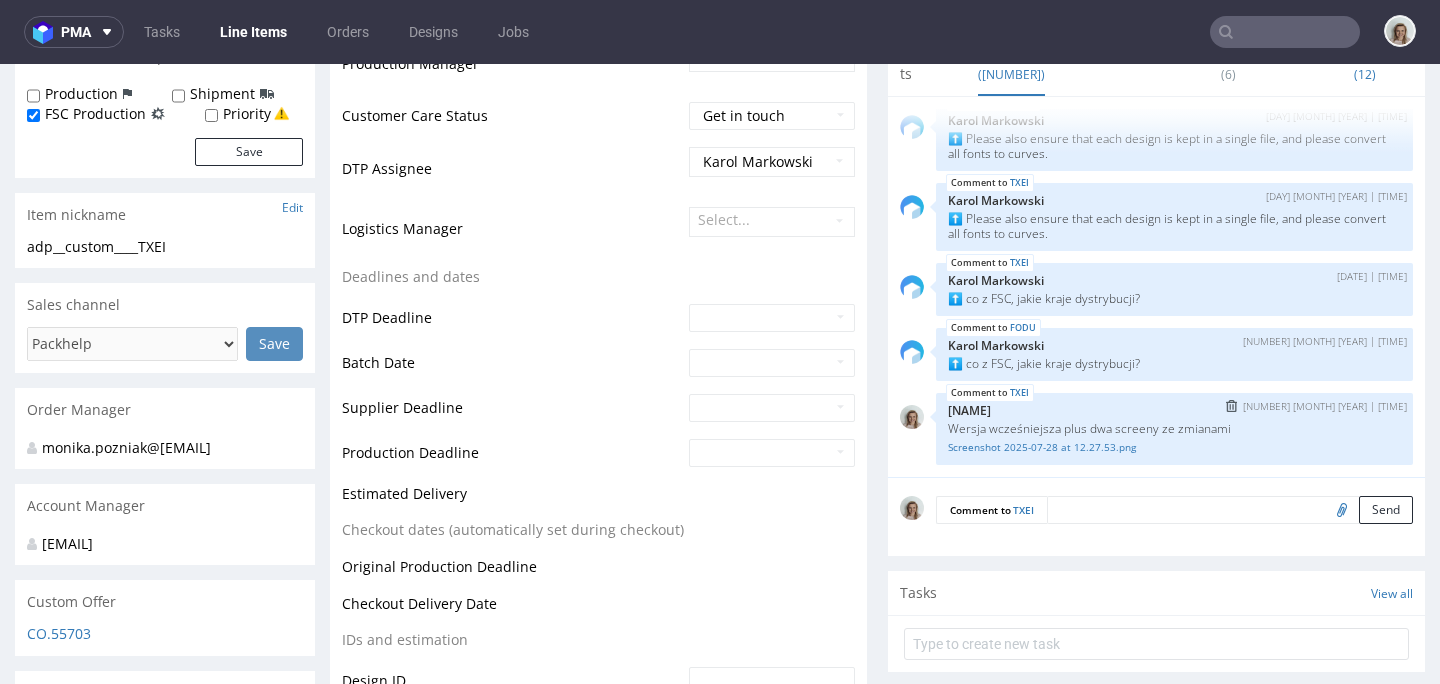 scroll, scrollTop: 566, scrollLeft: 0, axis: vertical 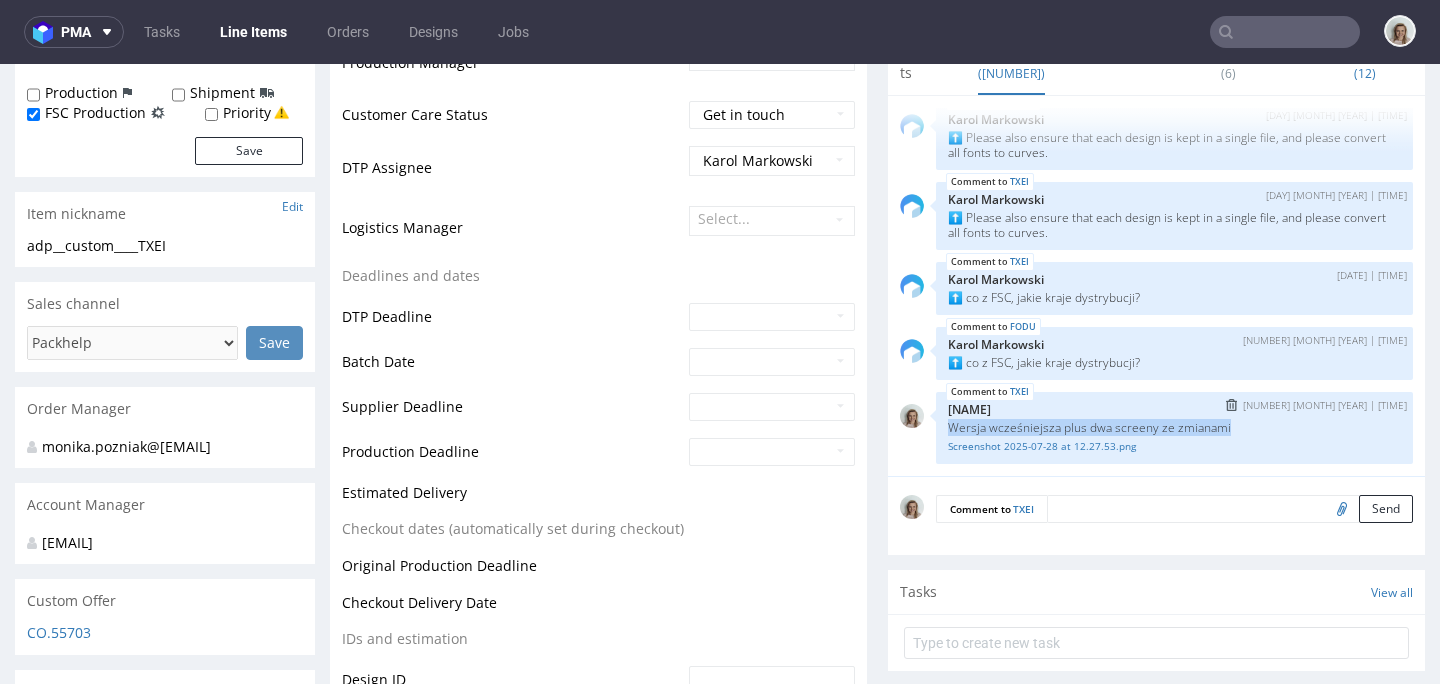 drag, startPoint x: 1224, startPoint y: 424, endPoint x: 933, endPoint y: 427, distance: 291.01547 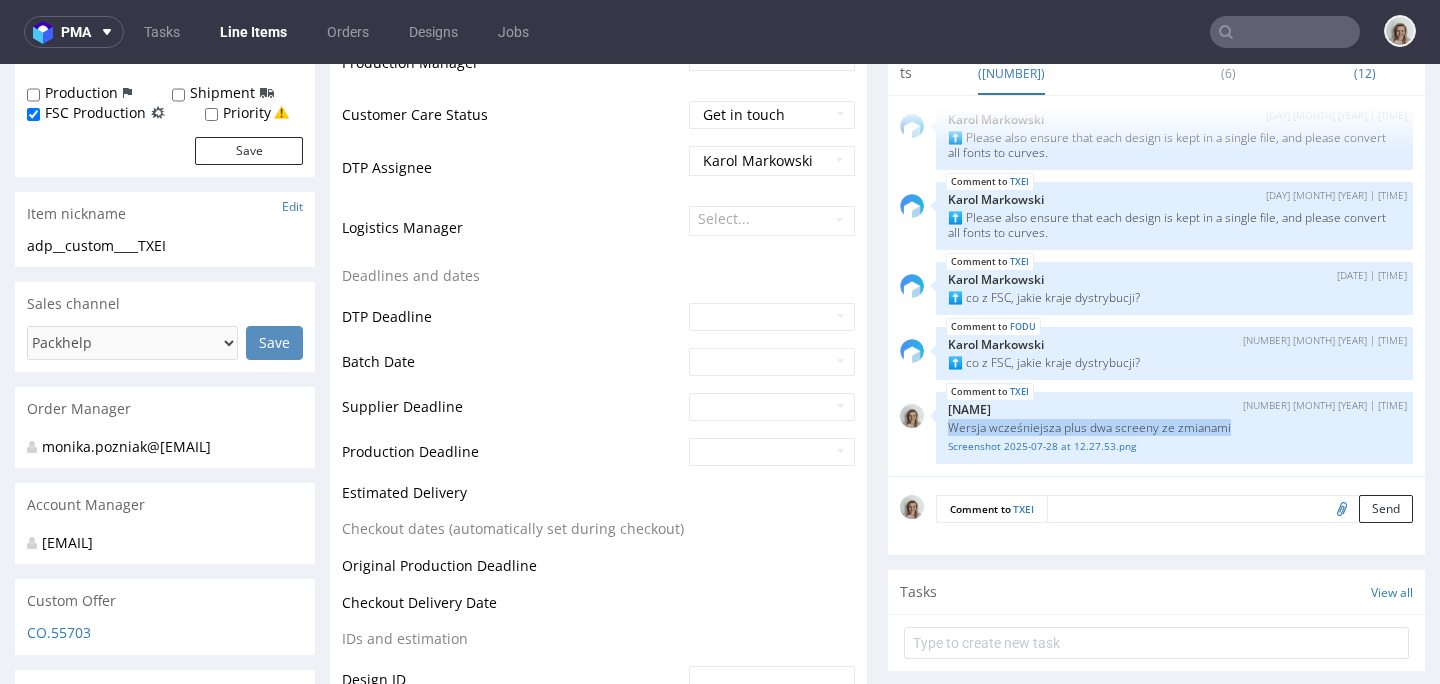 copy on "Wersja wcześniejsza plus dwa screeny ze zmianami" 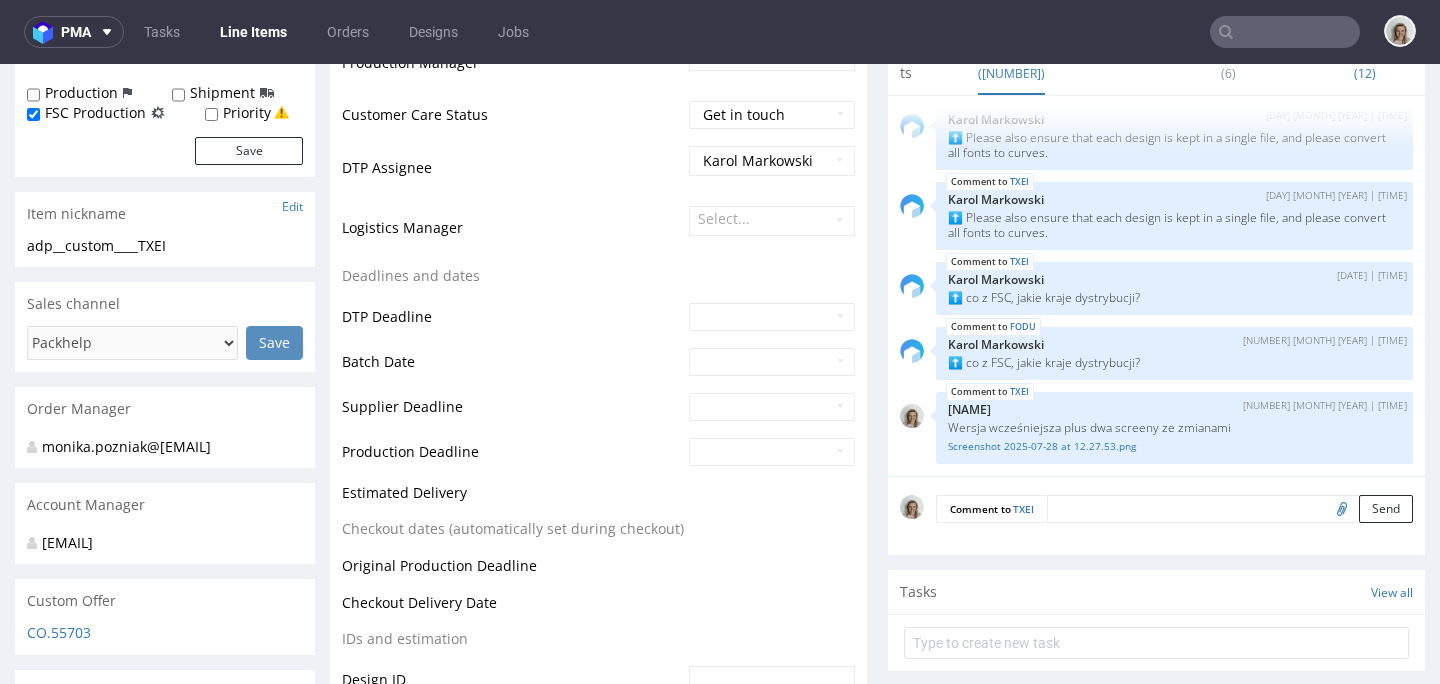 click at bounding box center (1230, 509) 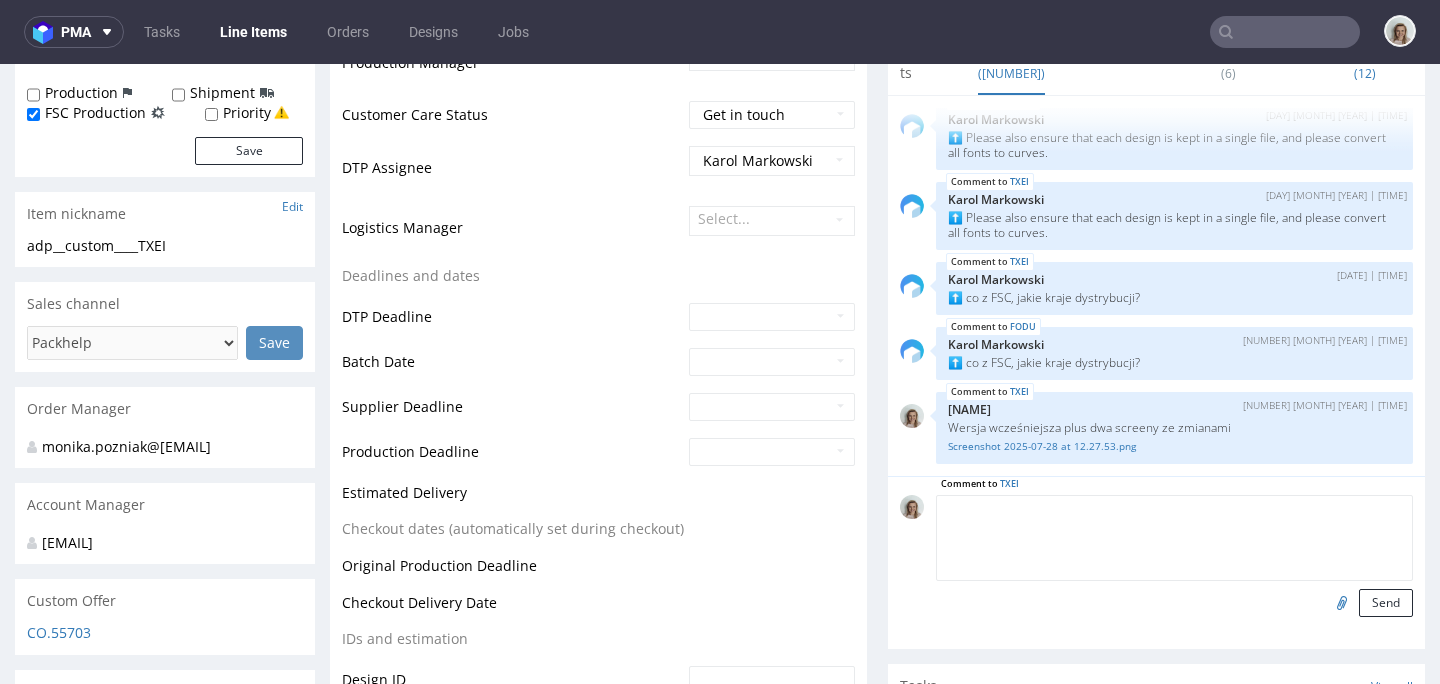 paste on "Wersja wcześniejsza plus dwa screeny ze zmianami" 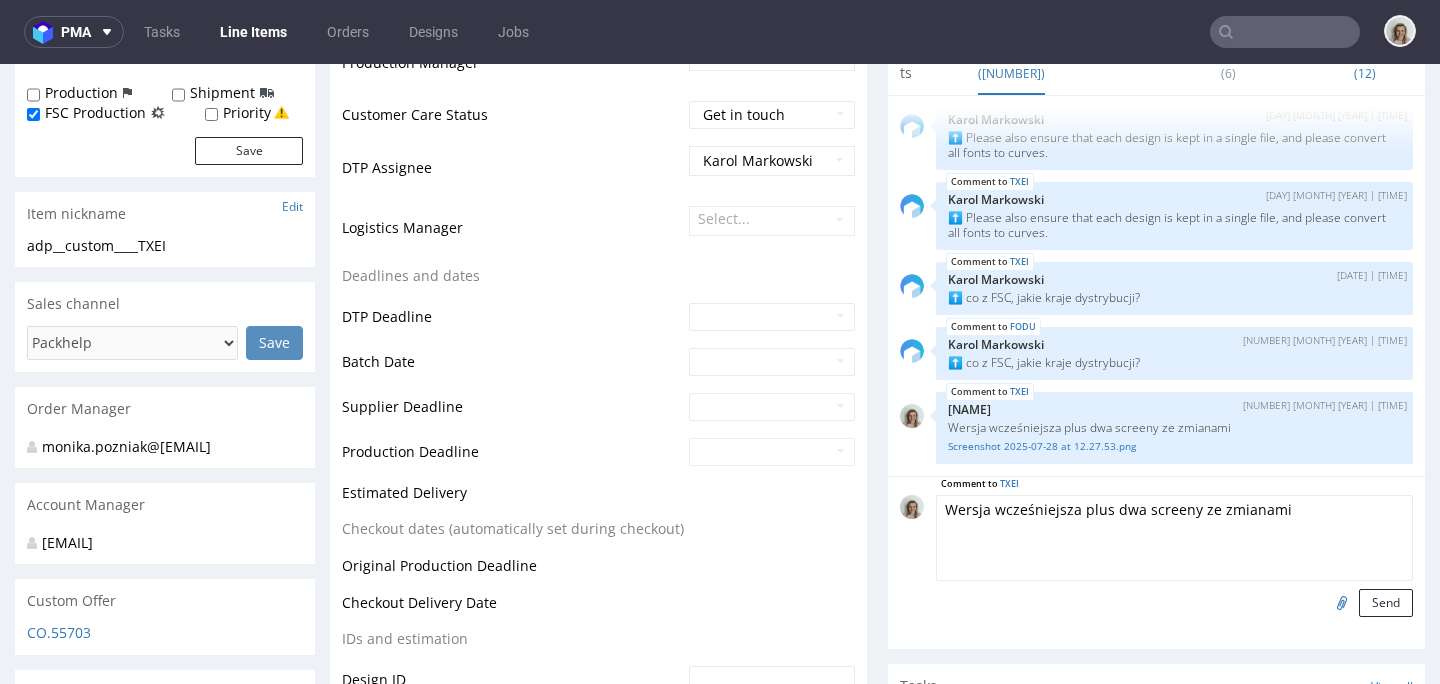 type on "Wersja wcześniejsza plus dwa screeny ze zmianami" 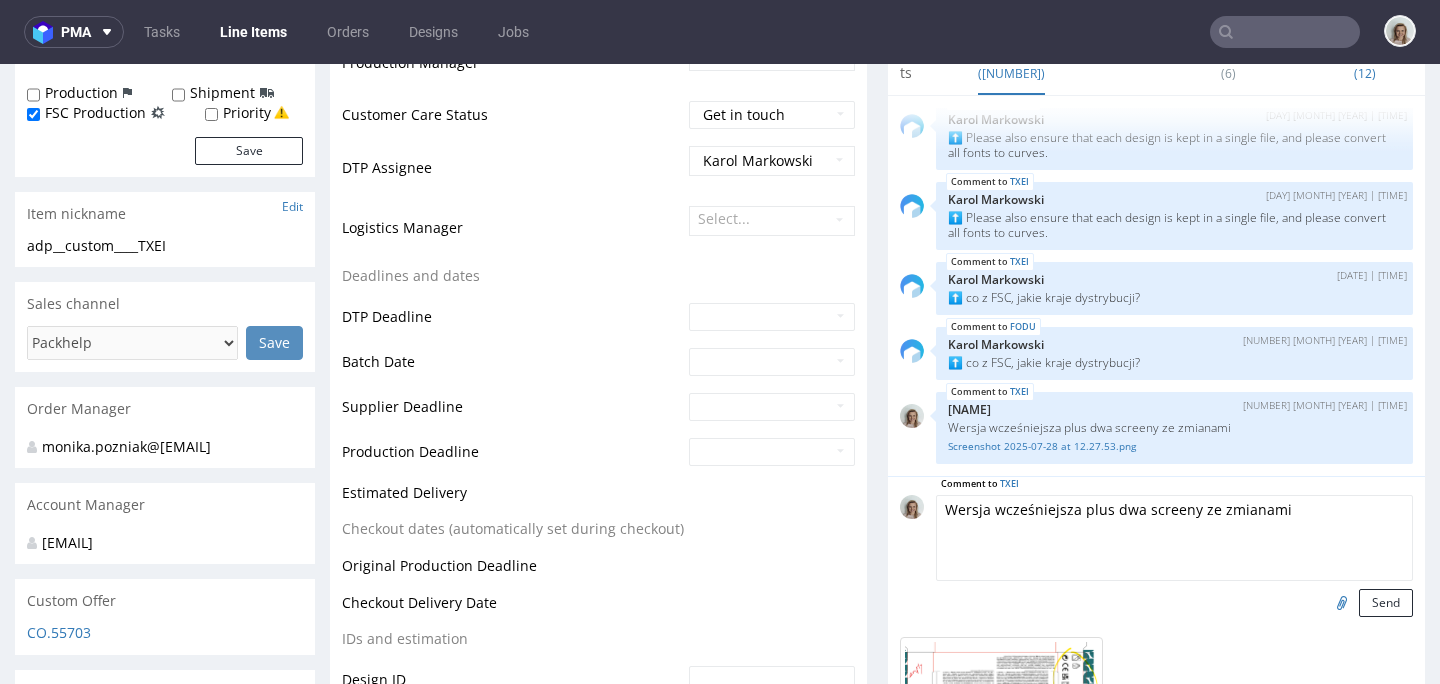click at bounding box center (1339, 602) 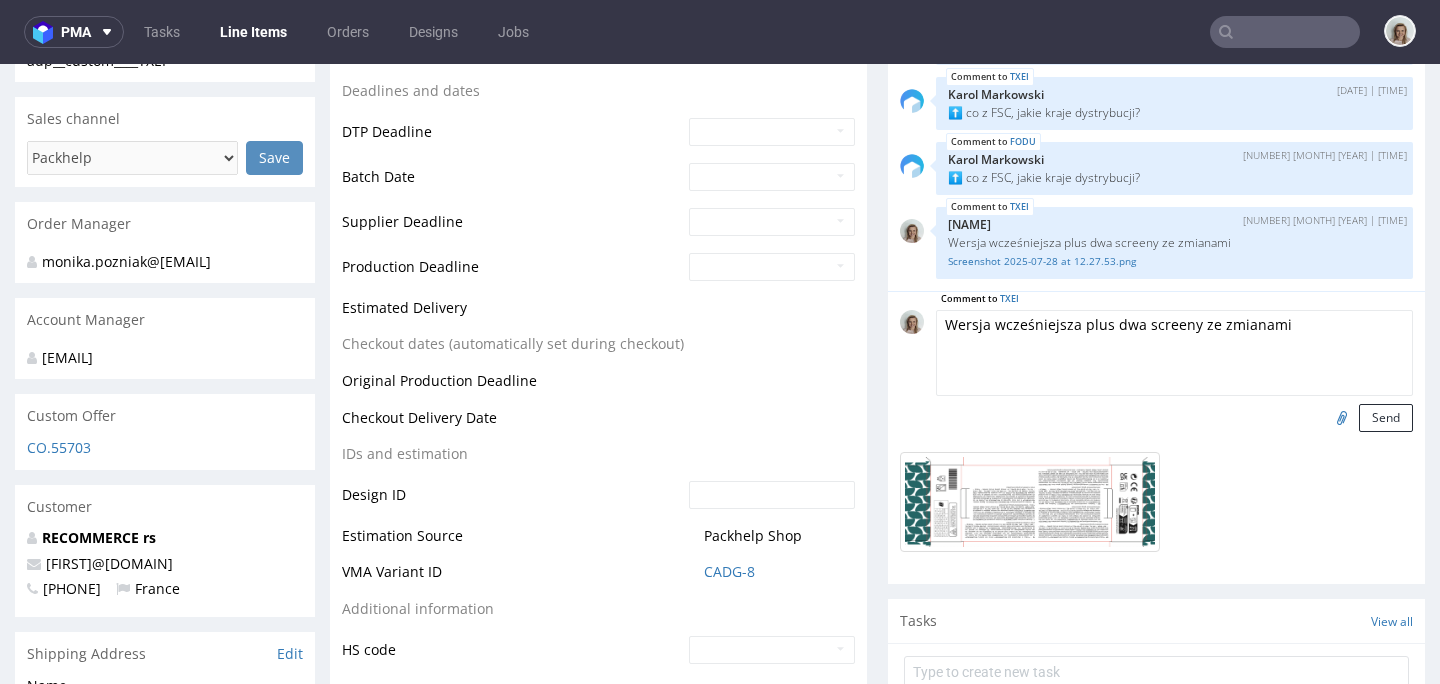 scroll, scrollTop: 851, scrollLeft: 0, axis: vertical 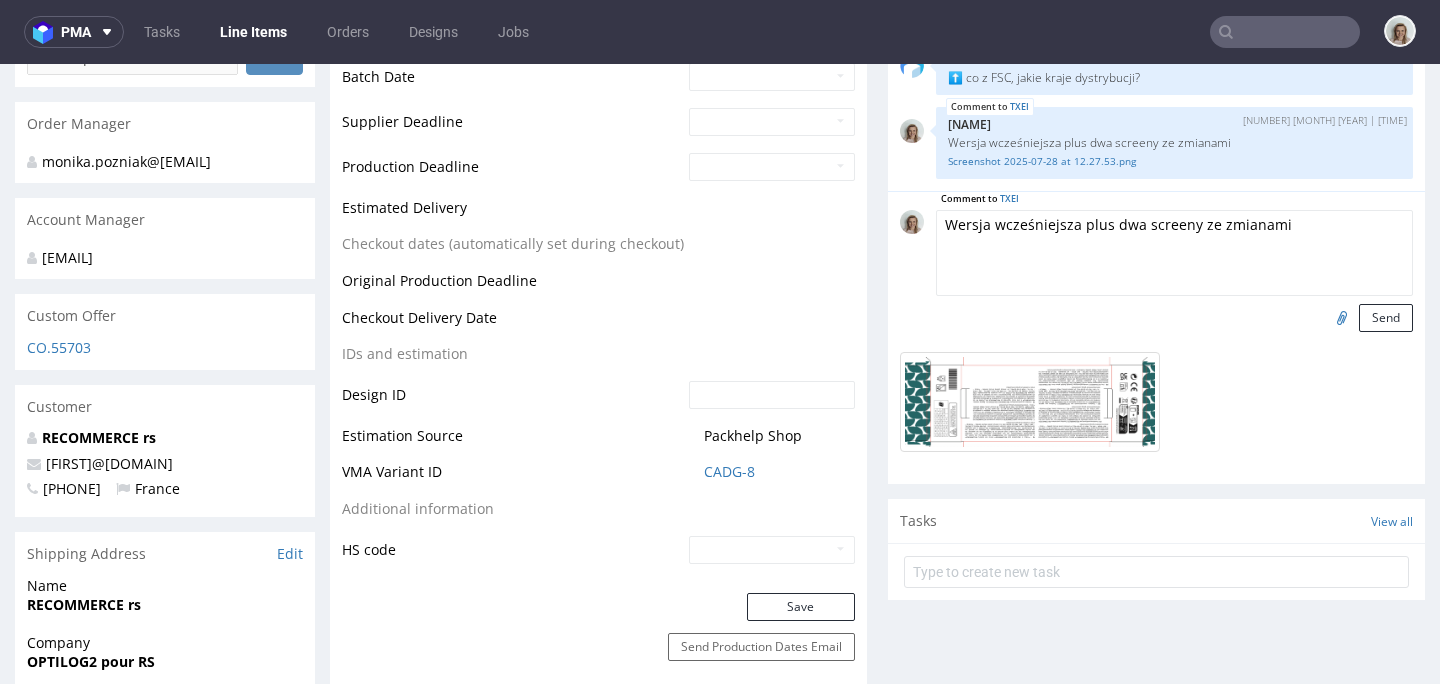 click at bounding box center [1339, 317] 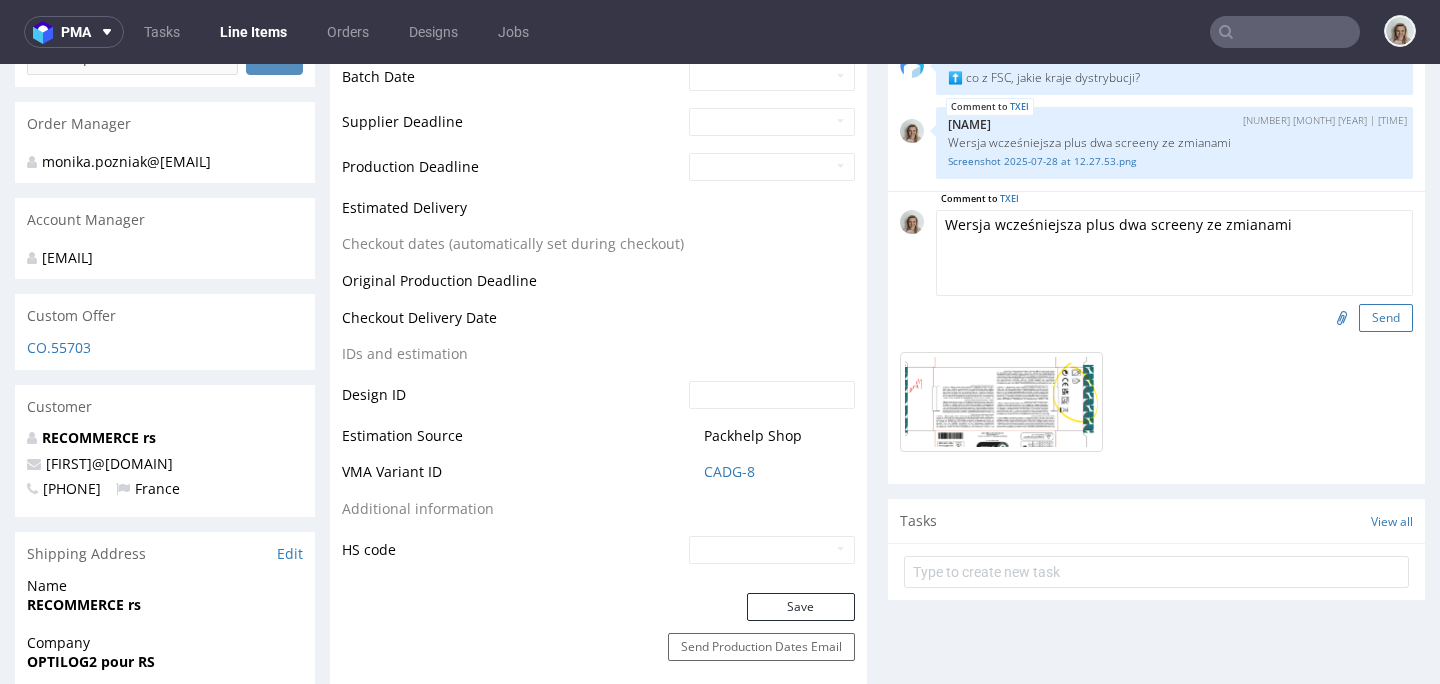 click on "Send" at bounding box center [1386, 318] 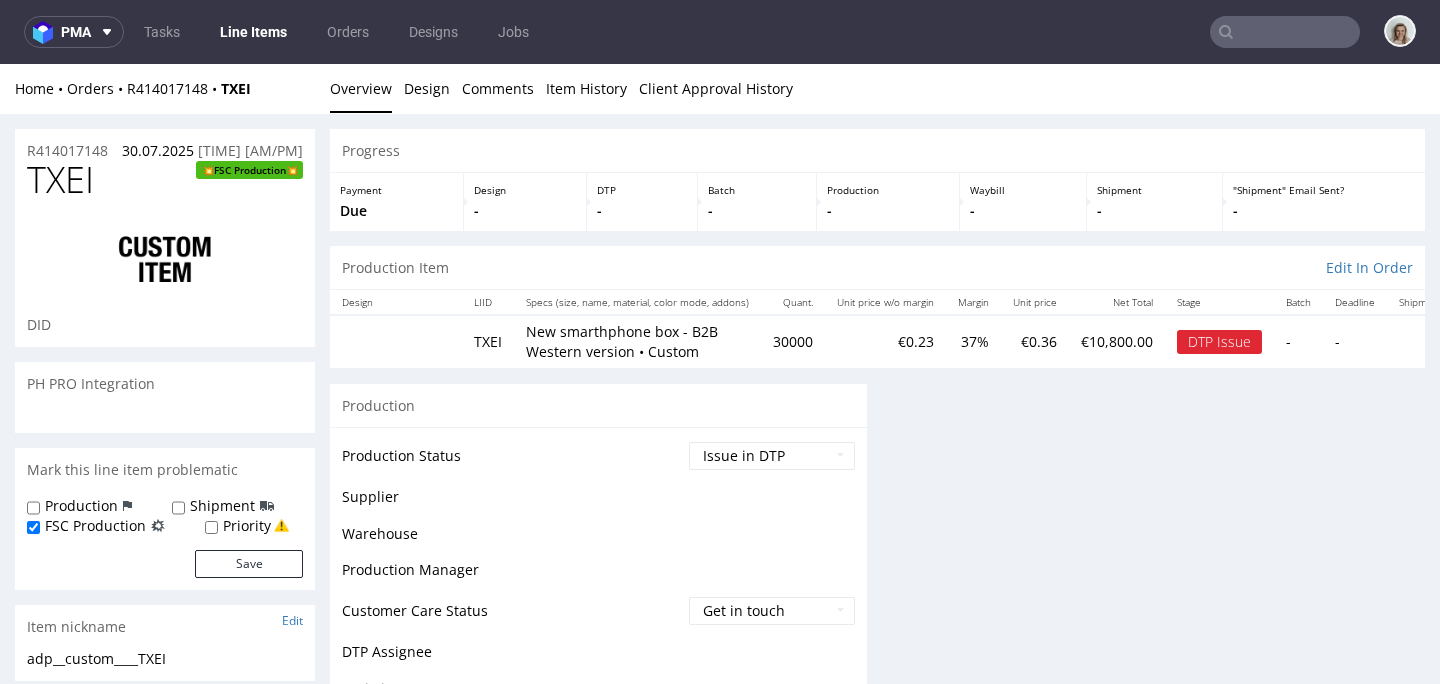 scroll, scrollTop: 0, scrollLeft: 0, axis: both 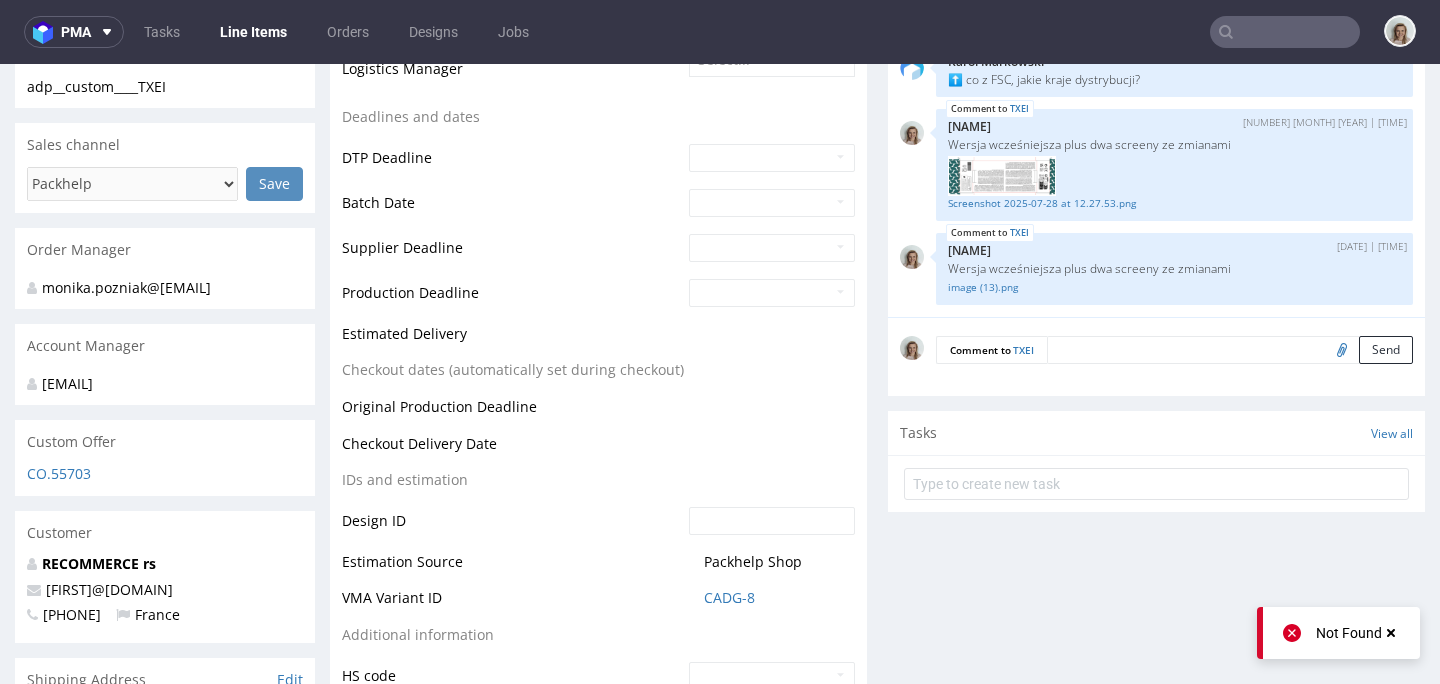 click at bounding box center [1230, 350] 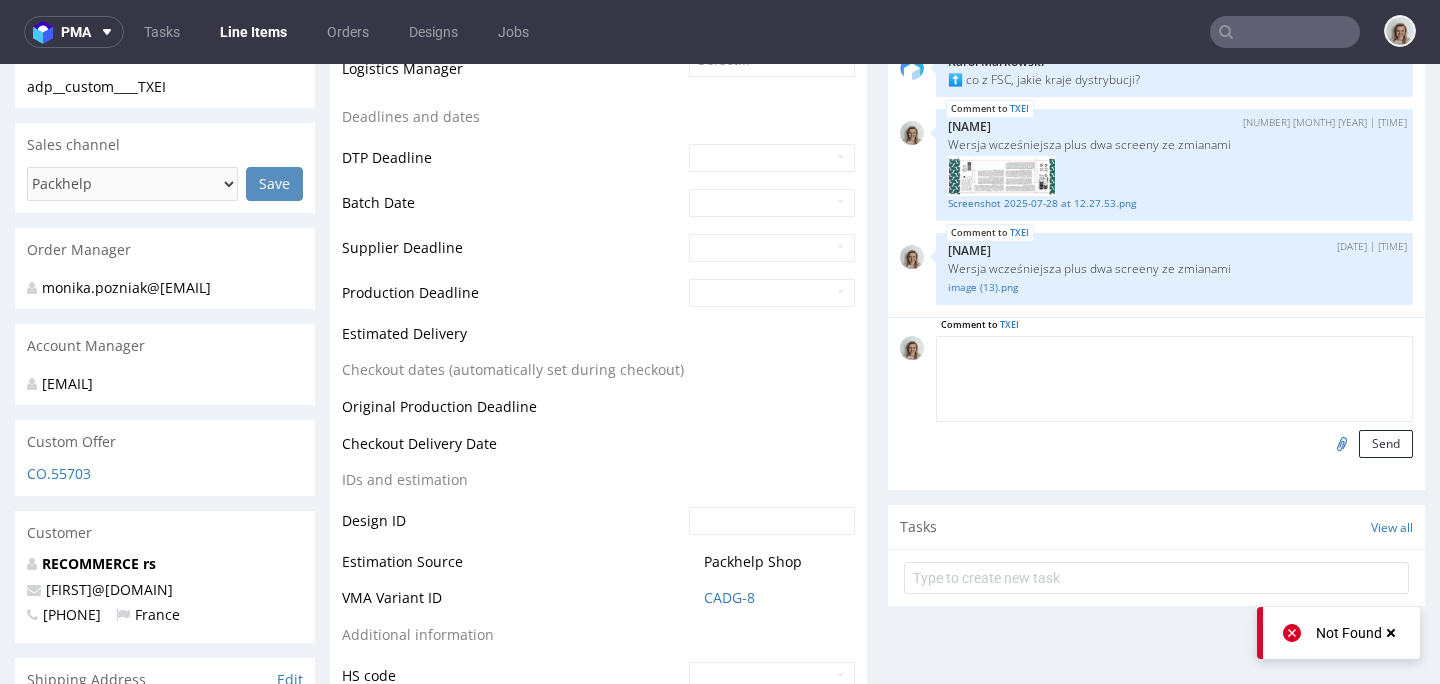 paste on "Wersja wcześniejsza plus dwa screeny ze zmianami" 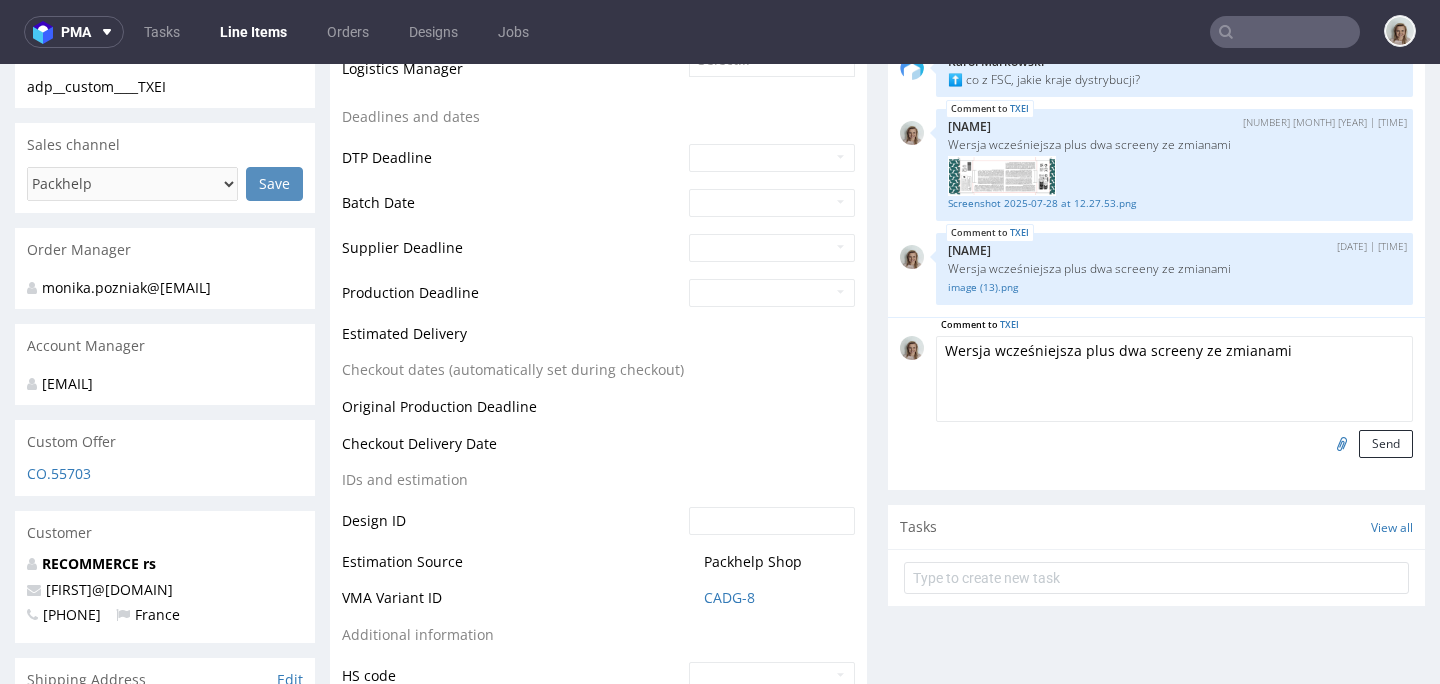drag, startPoint x: 1082, startPoint y: 349, endPoint x: 1289, endPoint y: 357, distance: 207.15453 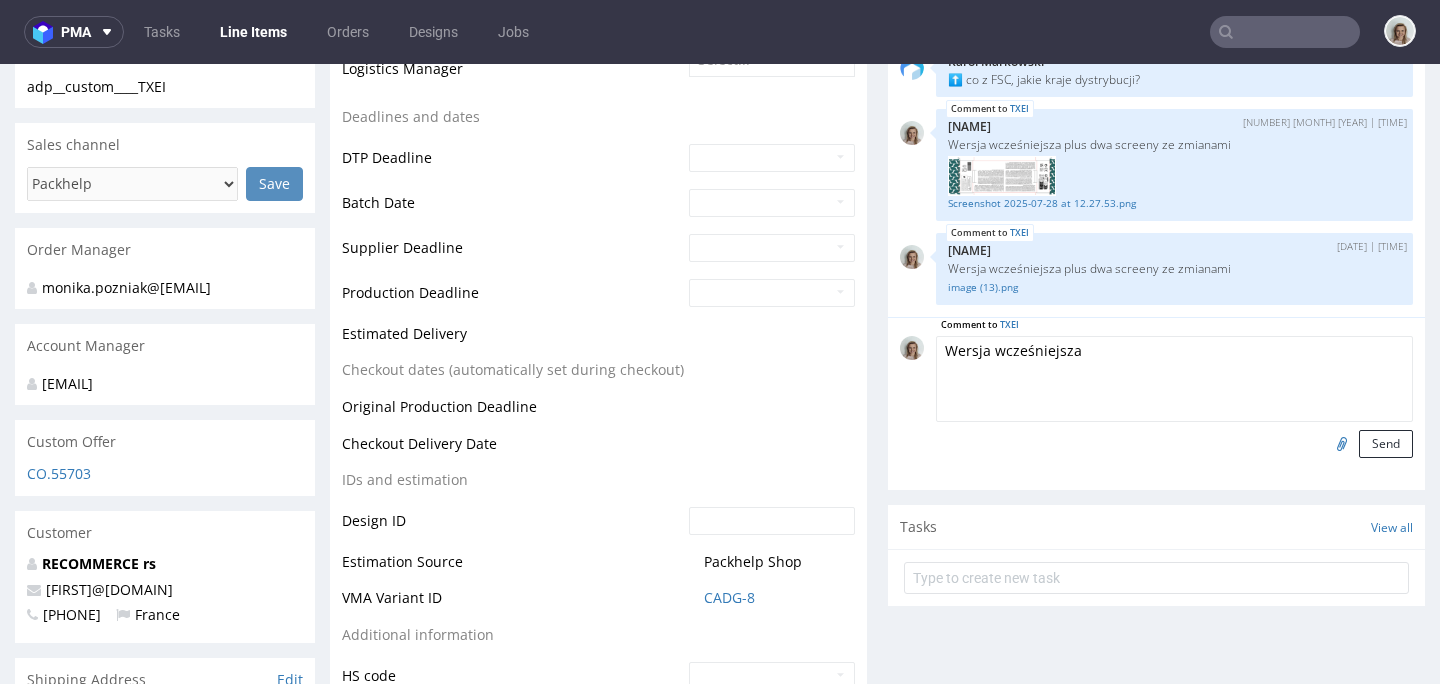 type on "Wersja wcześniejsza" 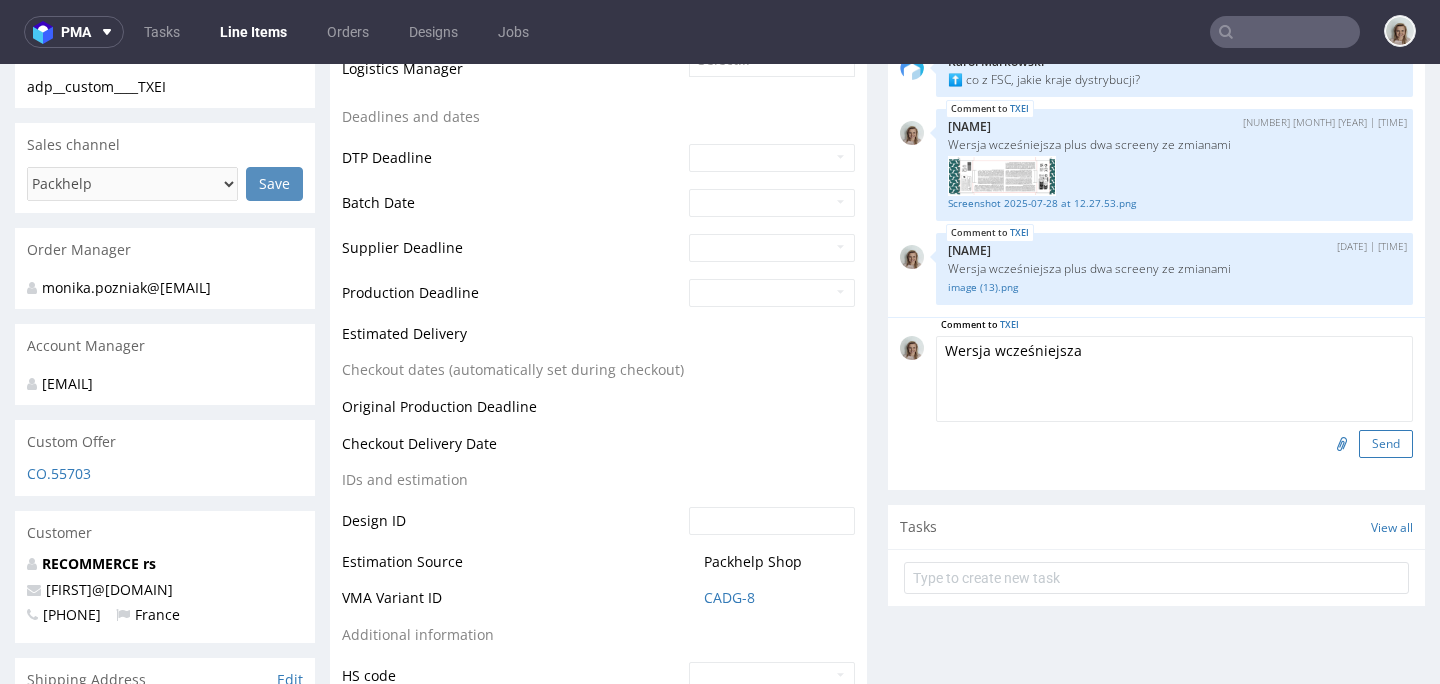 click on "Send" at bounding box center [1386, 444] 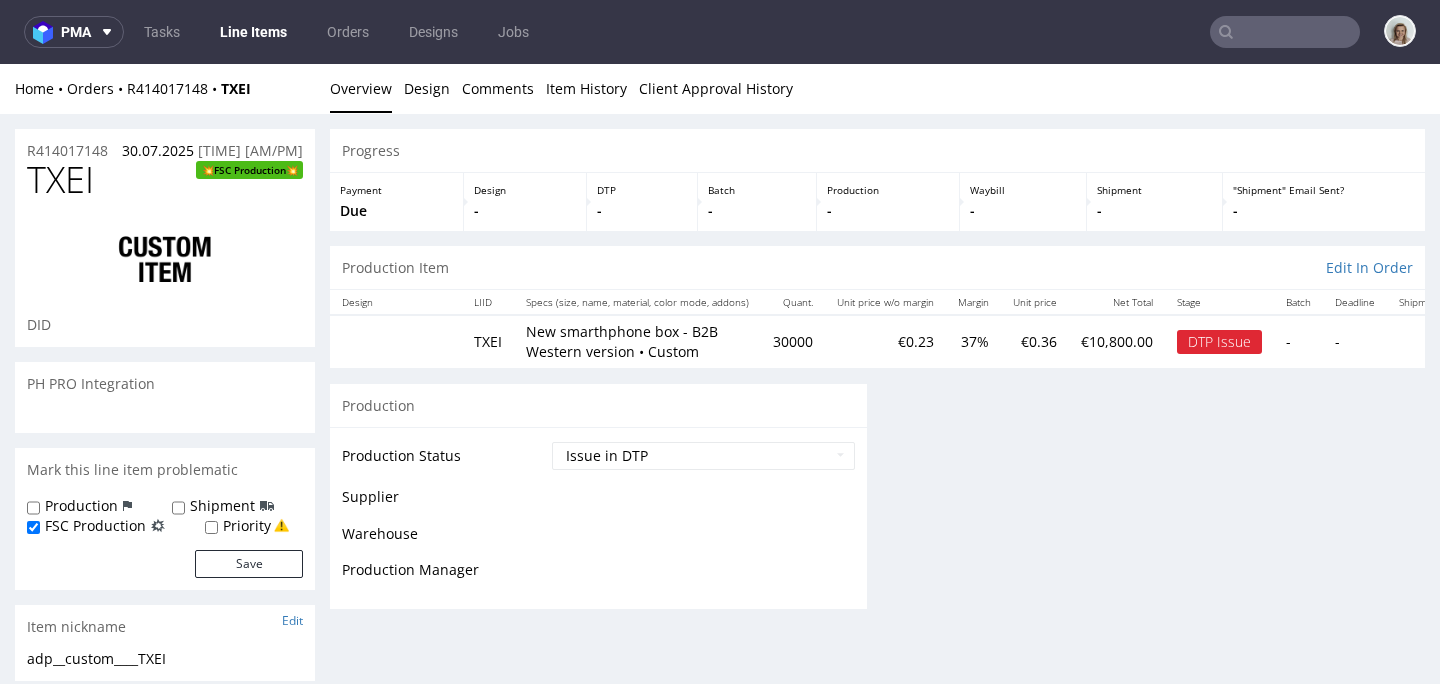 scroll, scrollTop: 0, scrollLeft: 0, axis: both 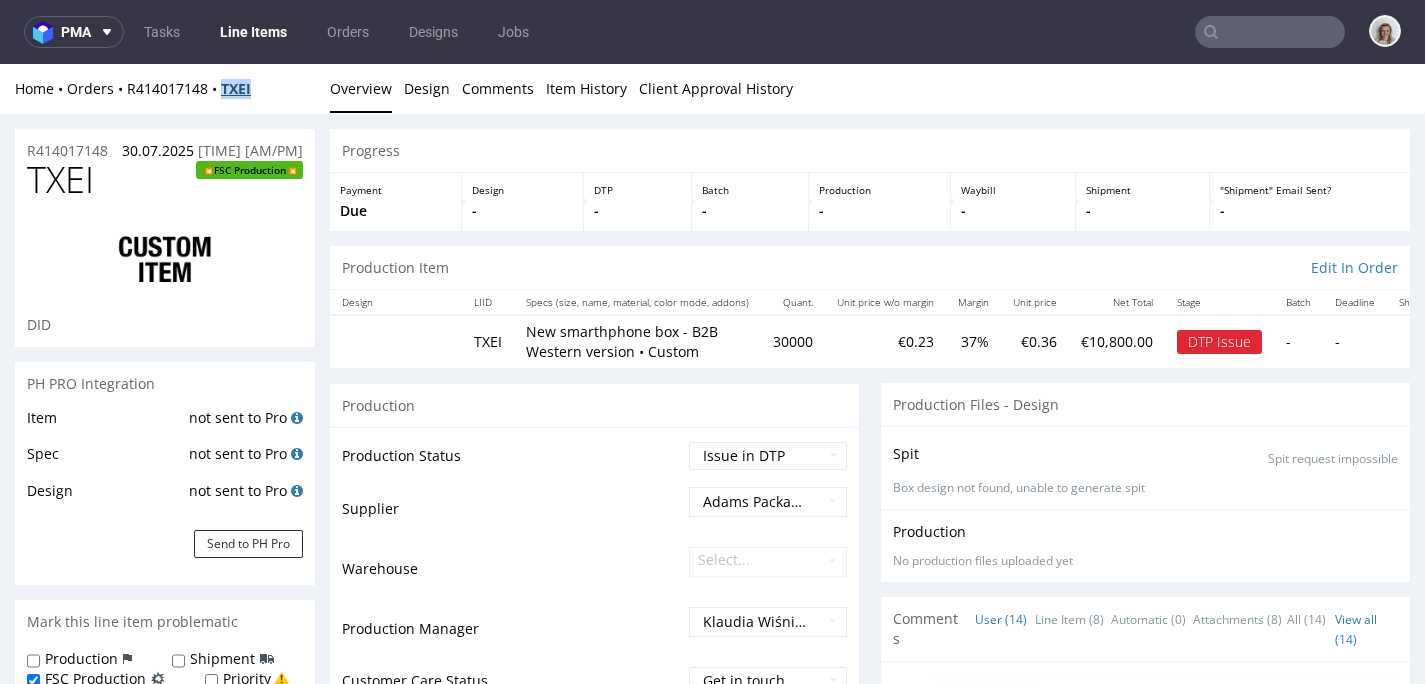 drag, startPoint x: 262, startPoint y: 88, endPoint x: 223, endPoint y: 85, distance: 39.115215 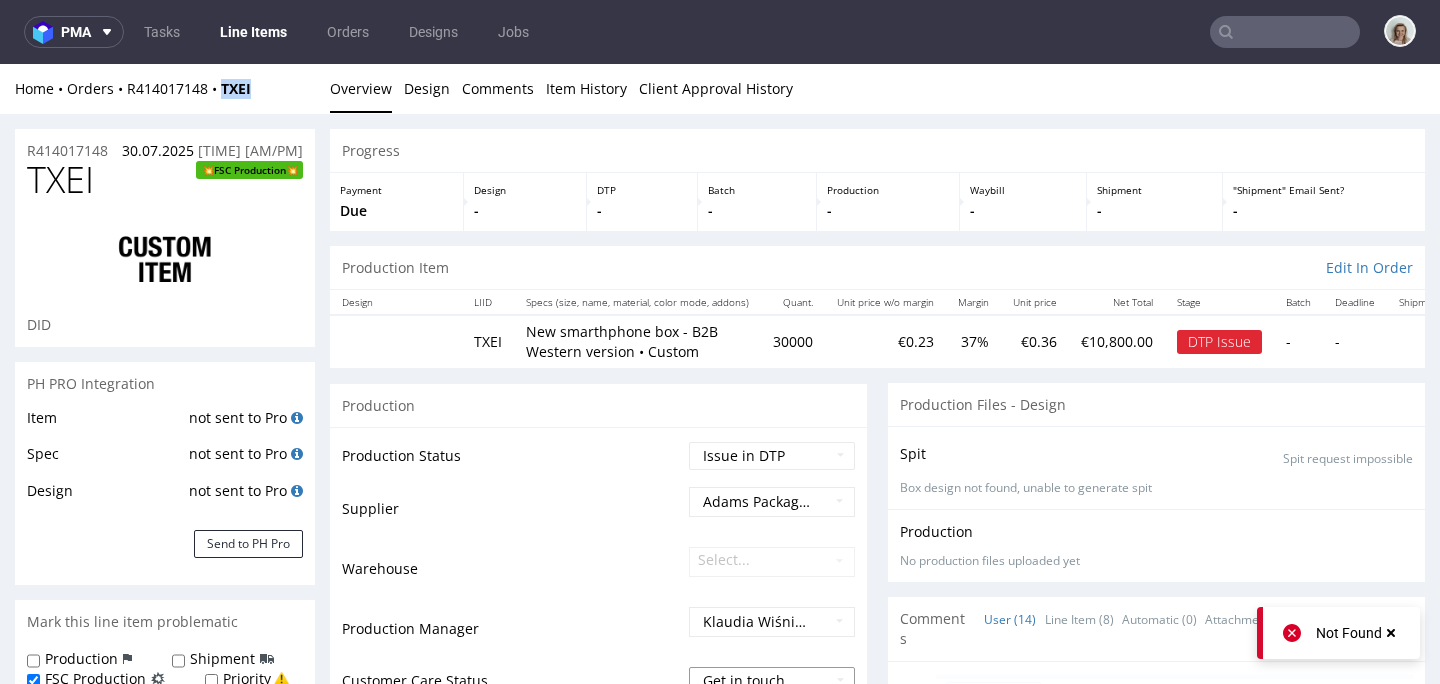 copy on "TXEI" 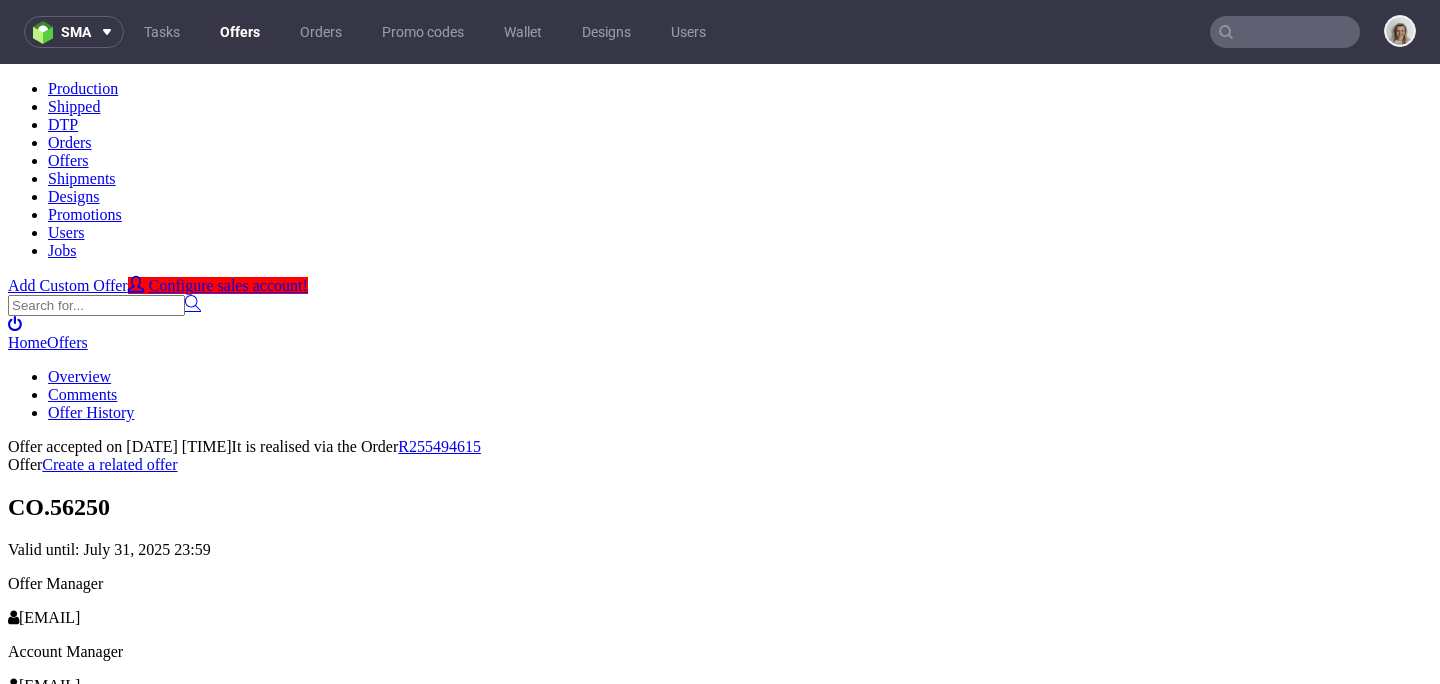 scroll, scrollTop: 0, scrollLeft: 0, axis: both 